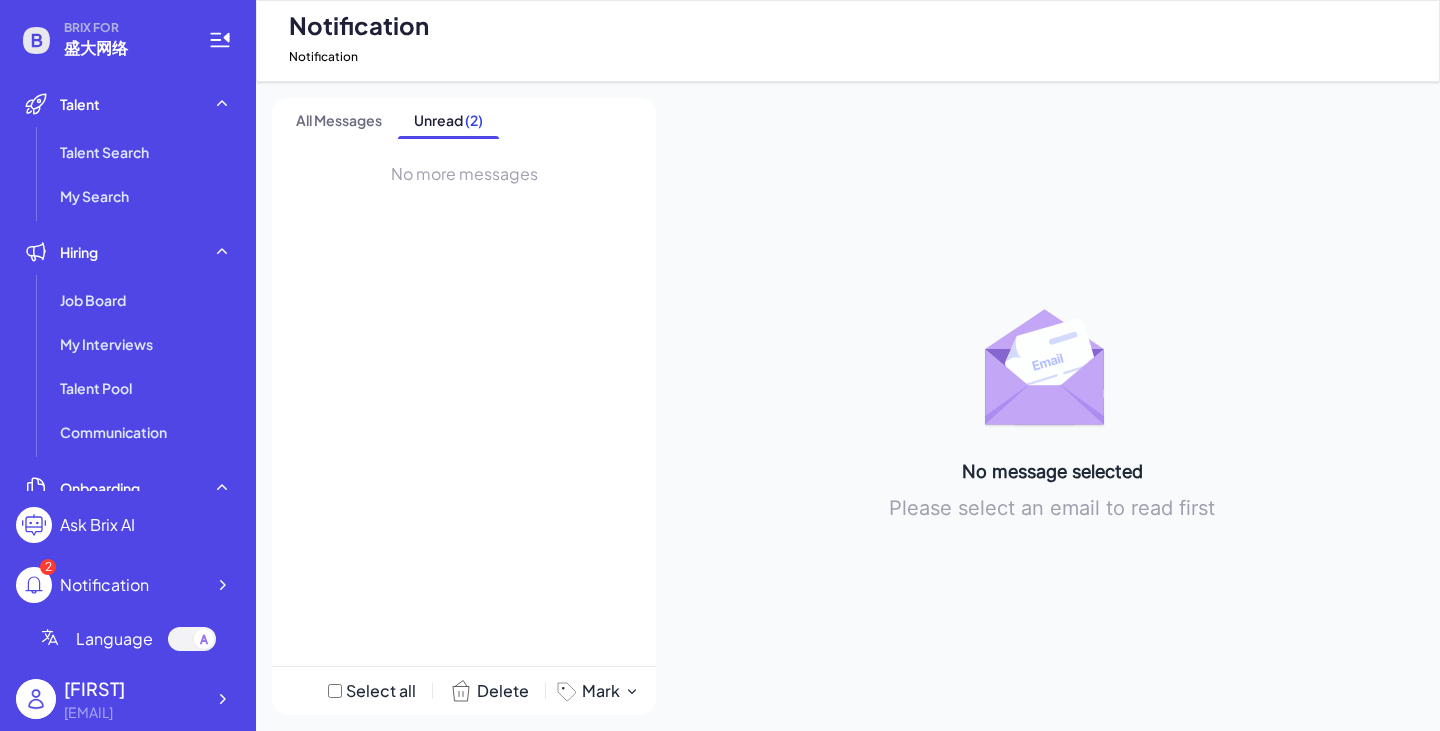 scroll, scrollTop: 0, scrollLeft: 0, axis: both 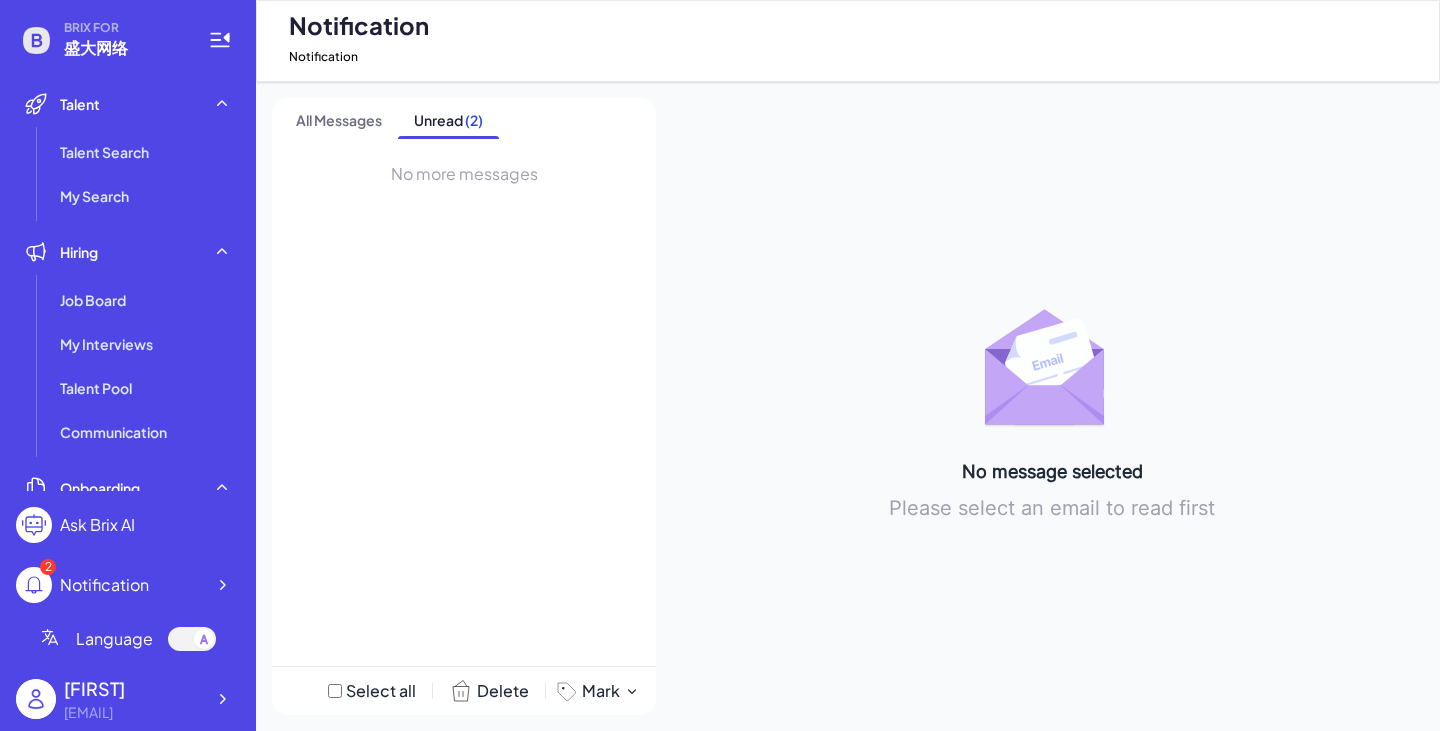 click on "Unread ( 2 )" at bounding box center [448, 120] 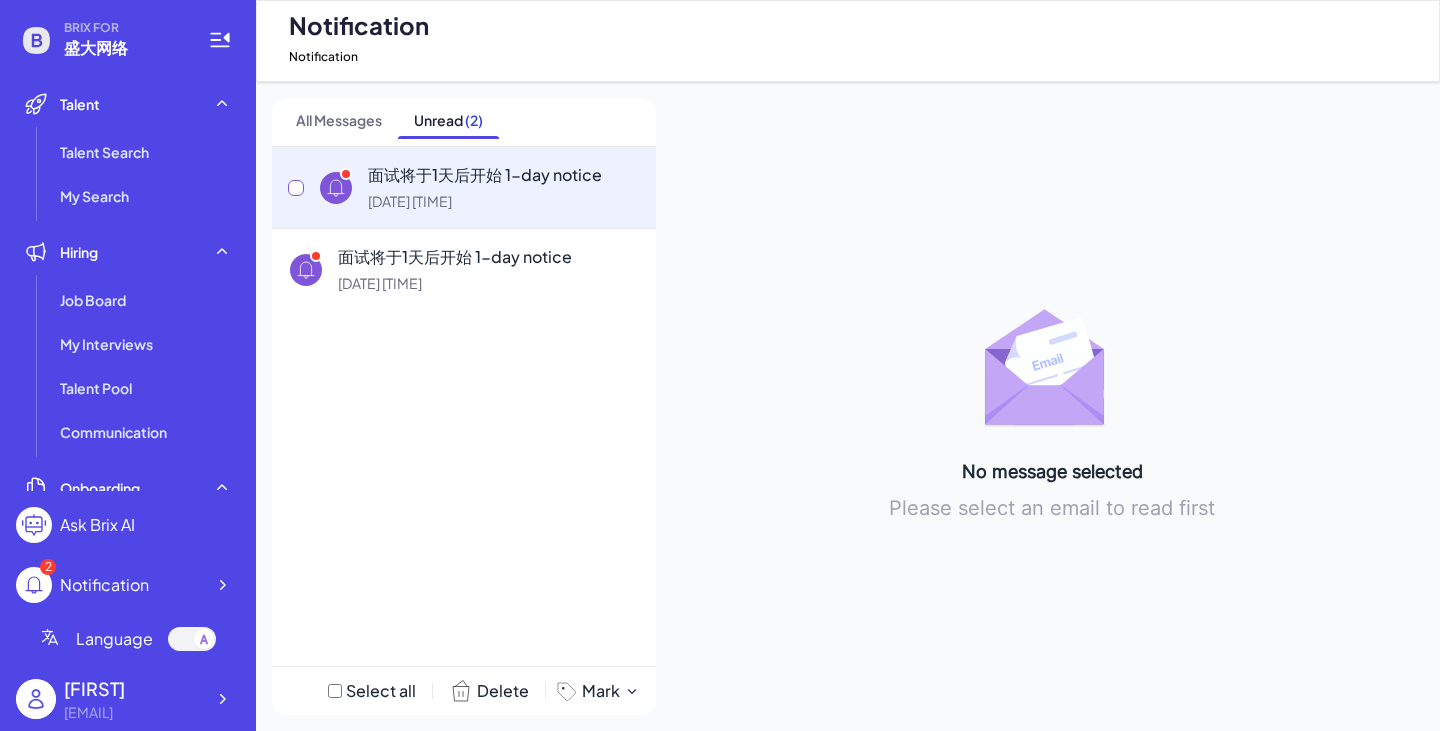 click on "面试将于 [DAYS] 后开始 [DAYS]-[MONTH]-[YEAR] [TIME]" at bounding box center [504, 187] 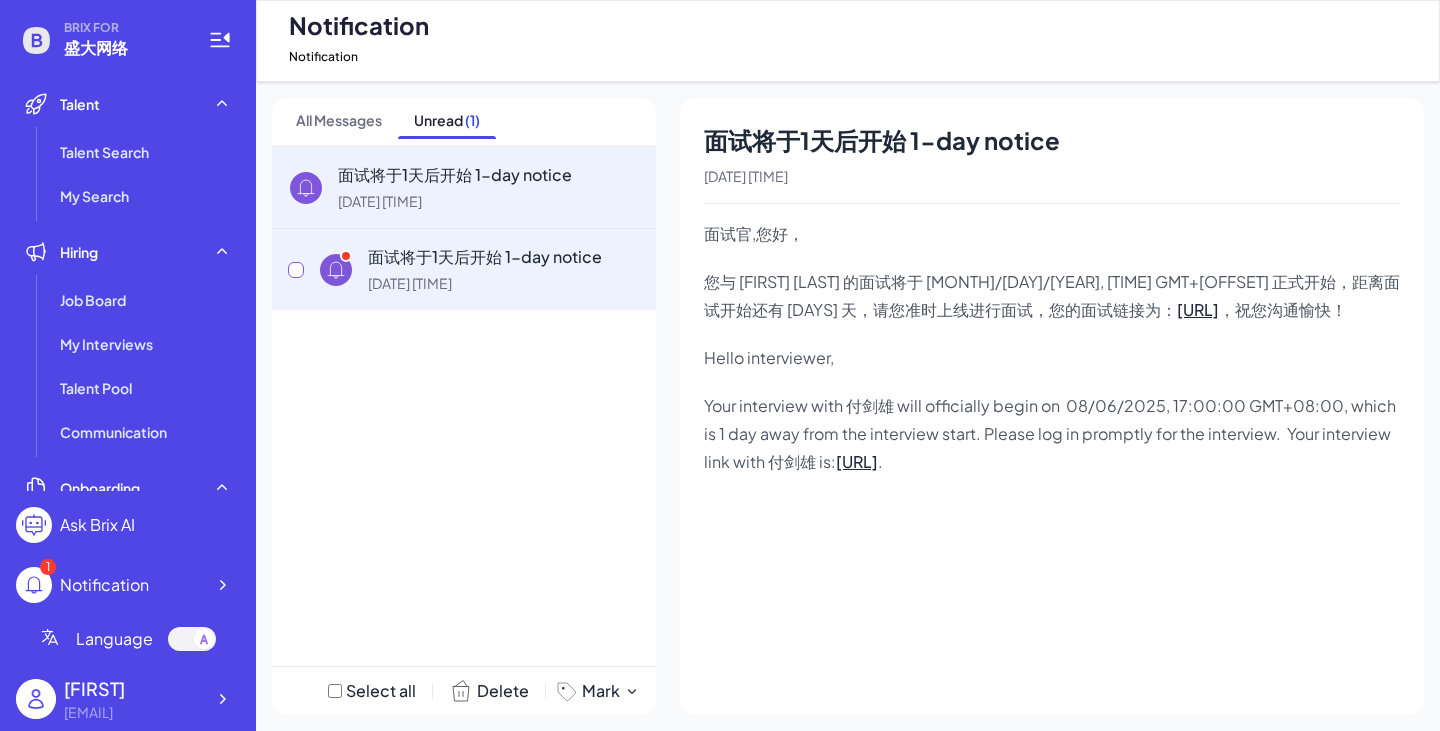 click on "面试将于1天后开始  1-day notice" at bounding box center [504, 257] 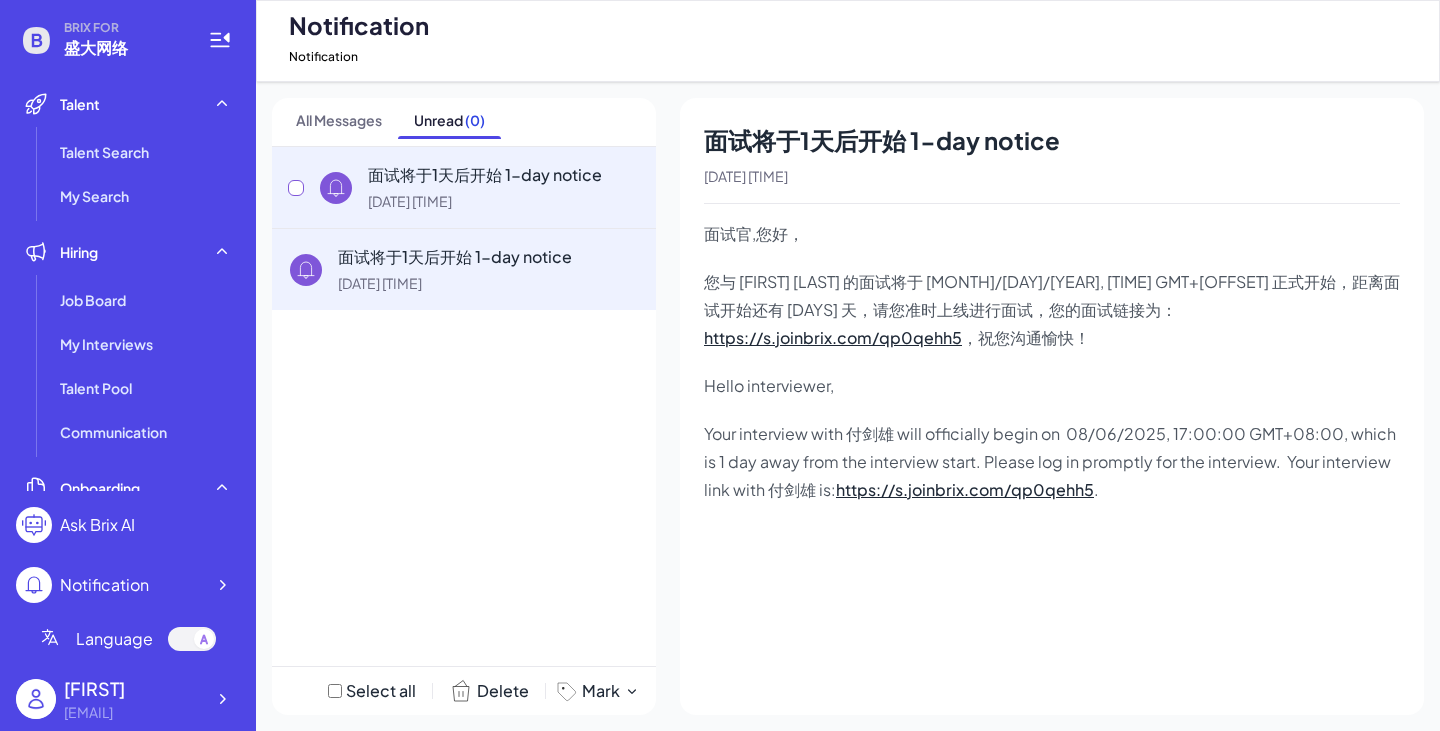 click on "[DATE] [TIME]" at bounding box center (504, 201) 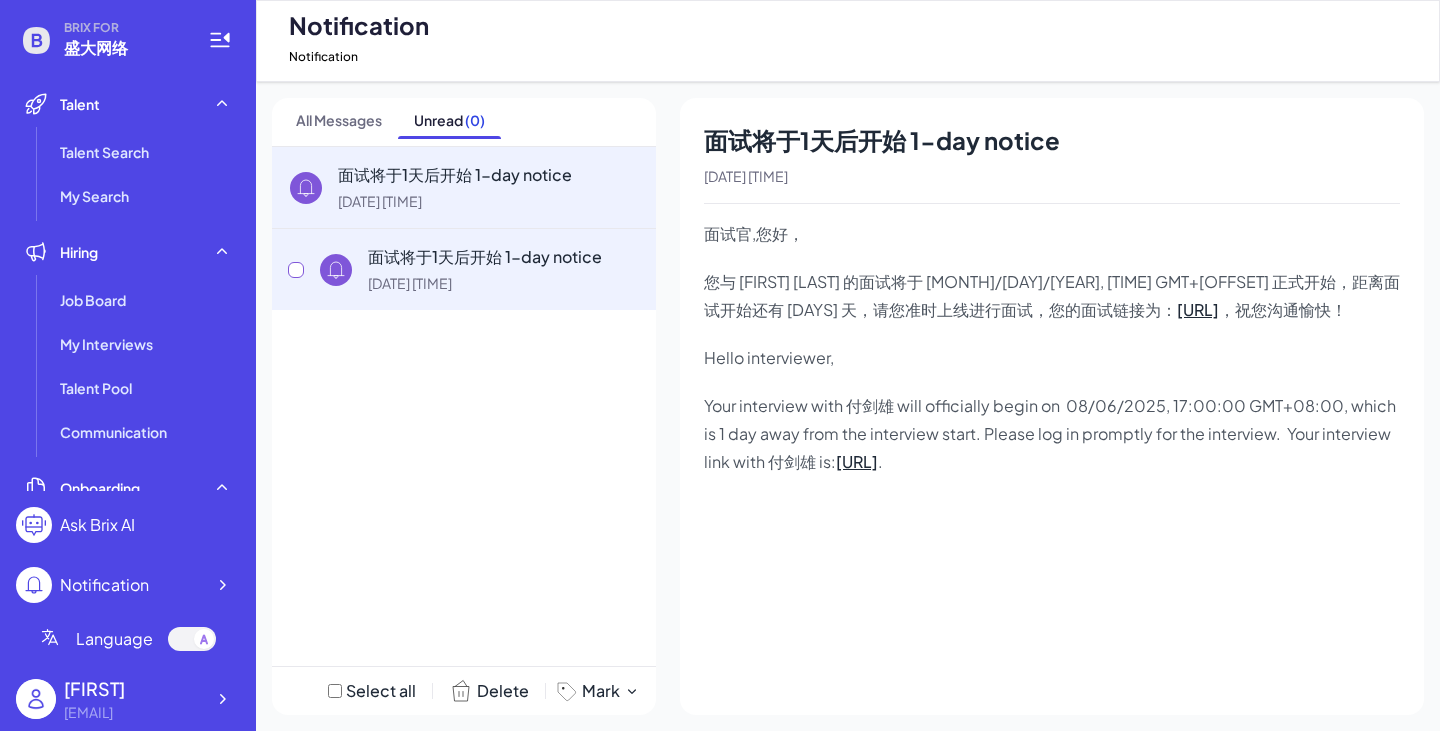 click on "[DATE] [TIME]" at bounding box center (504, 283) 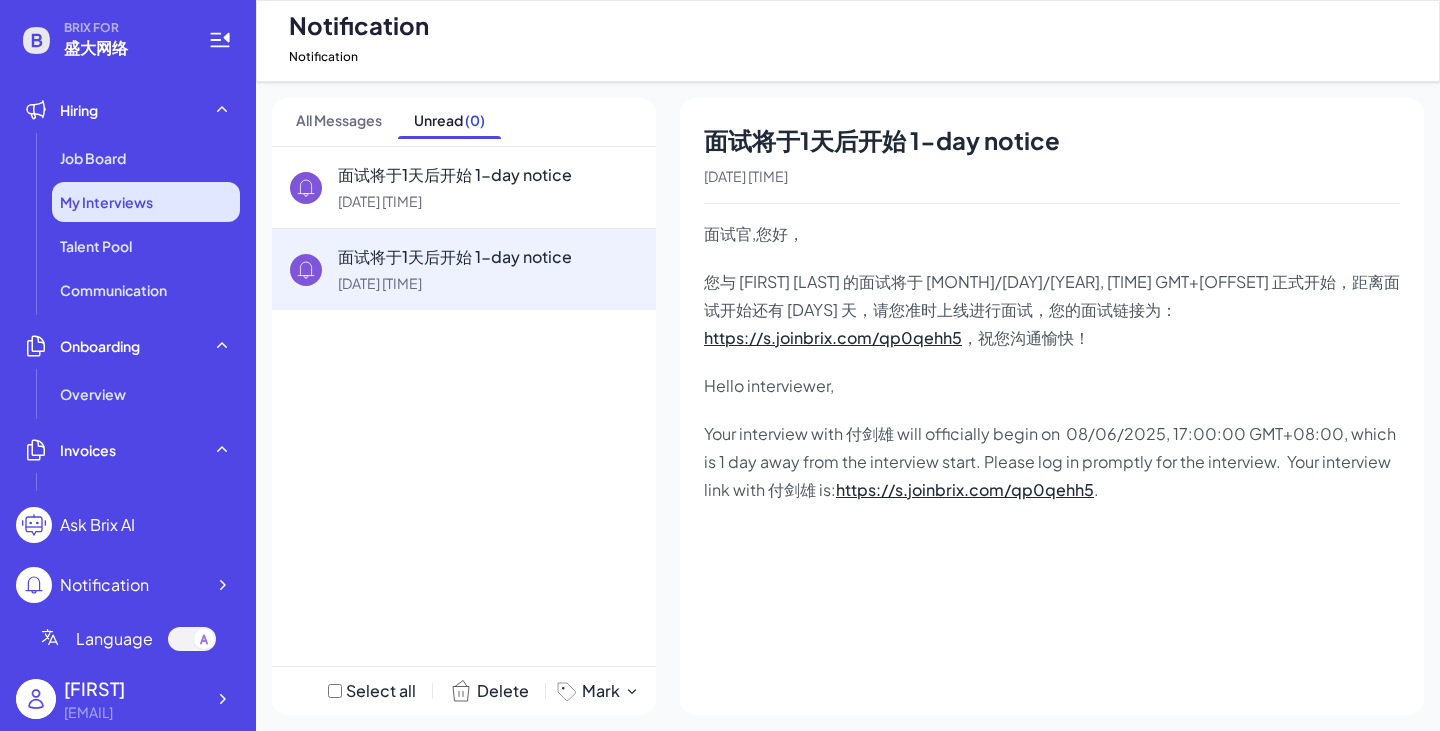 scroll, scrollTop: 100, scrollLeft: 0, axis: vertical 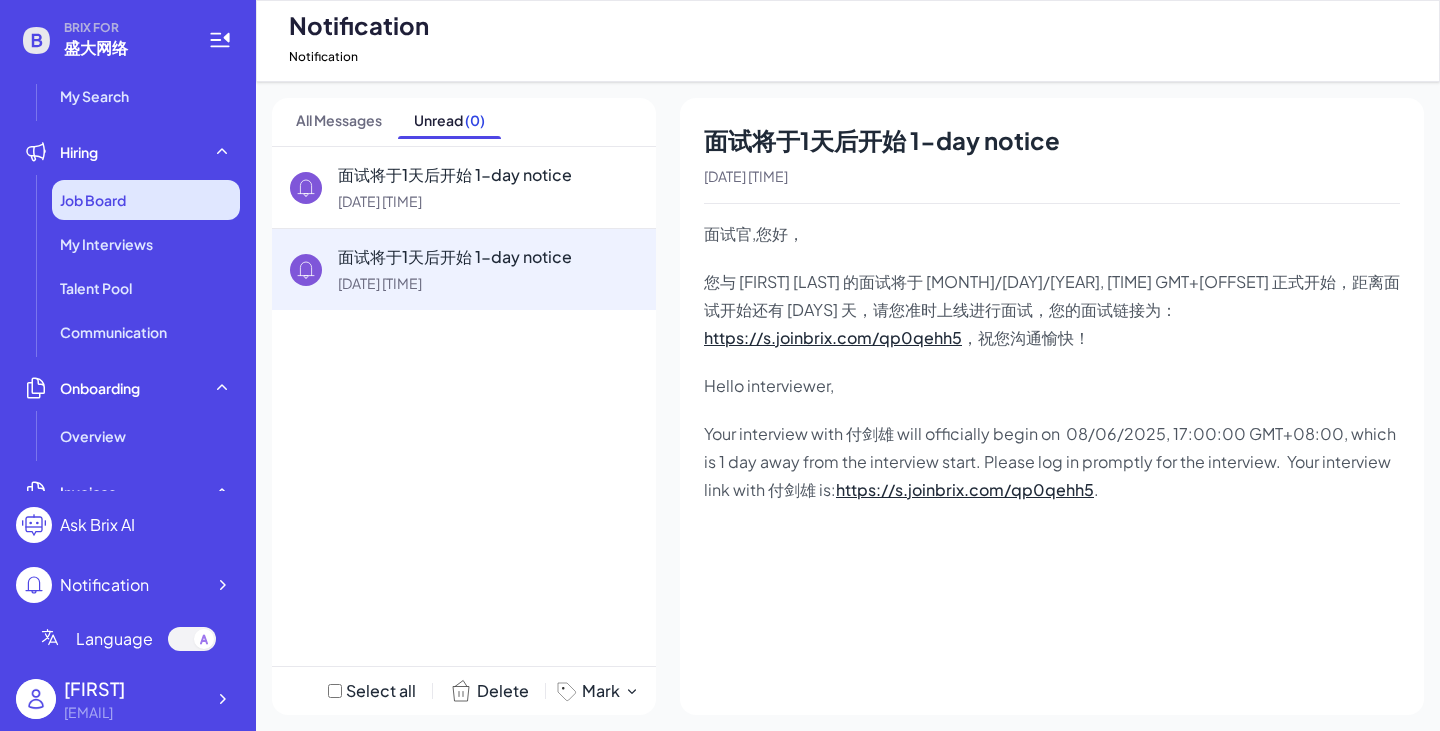 click on "Job Board" at bounding box center [146, 200] 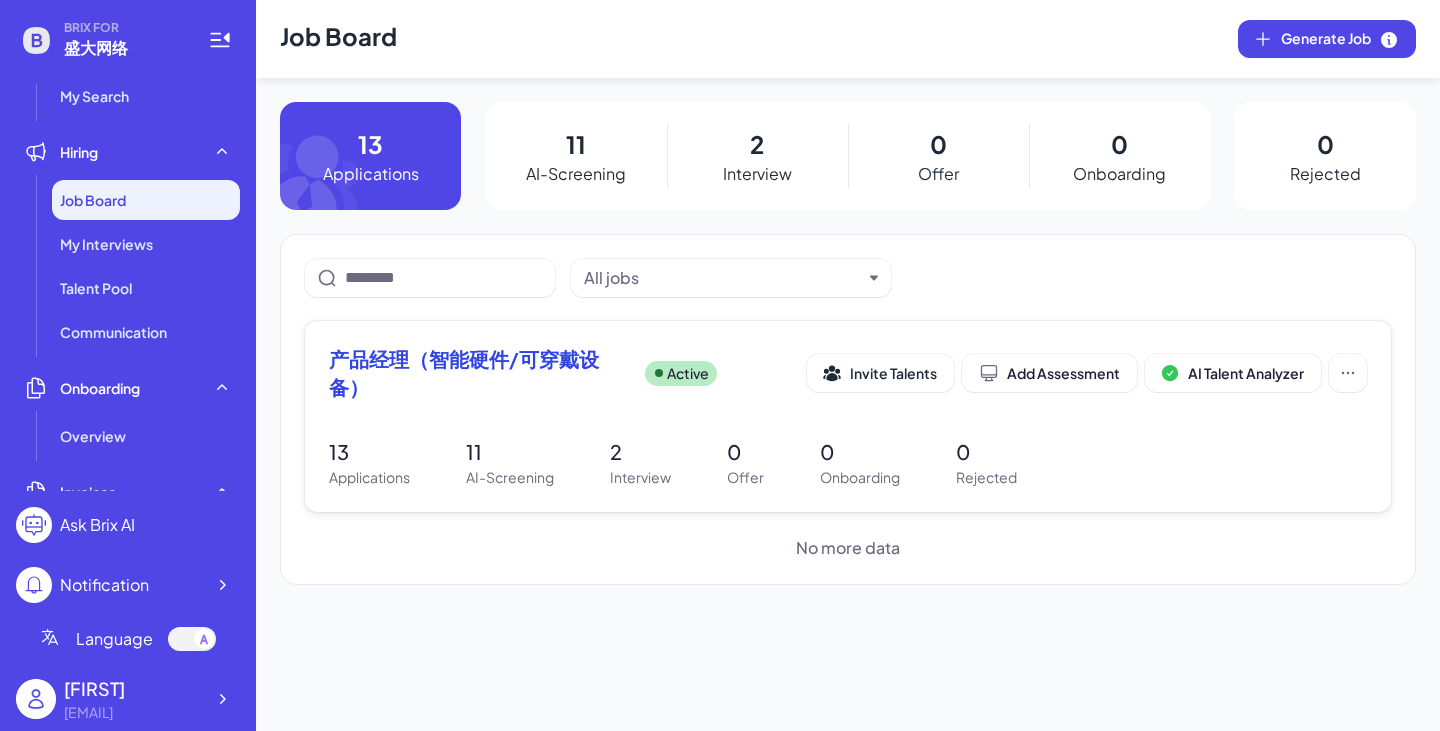 click on "11" at bounding box center [510, 452] 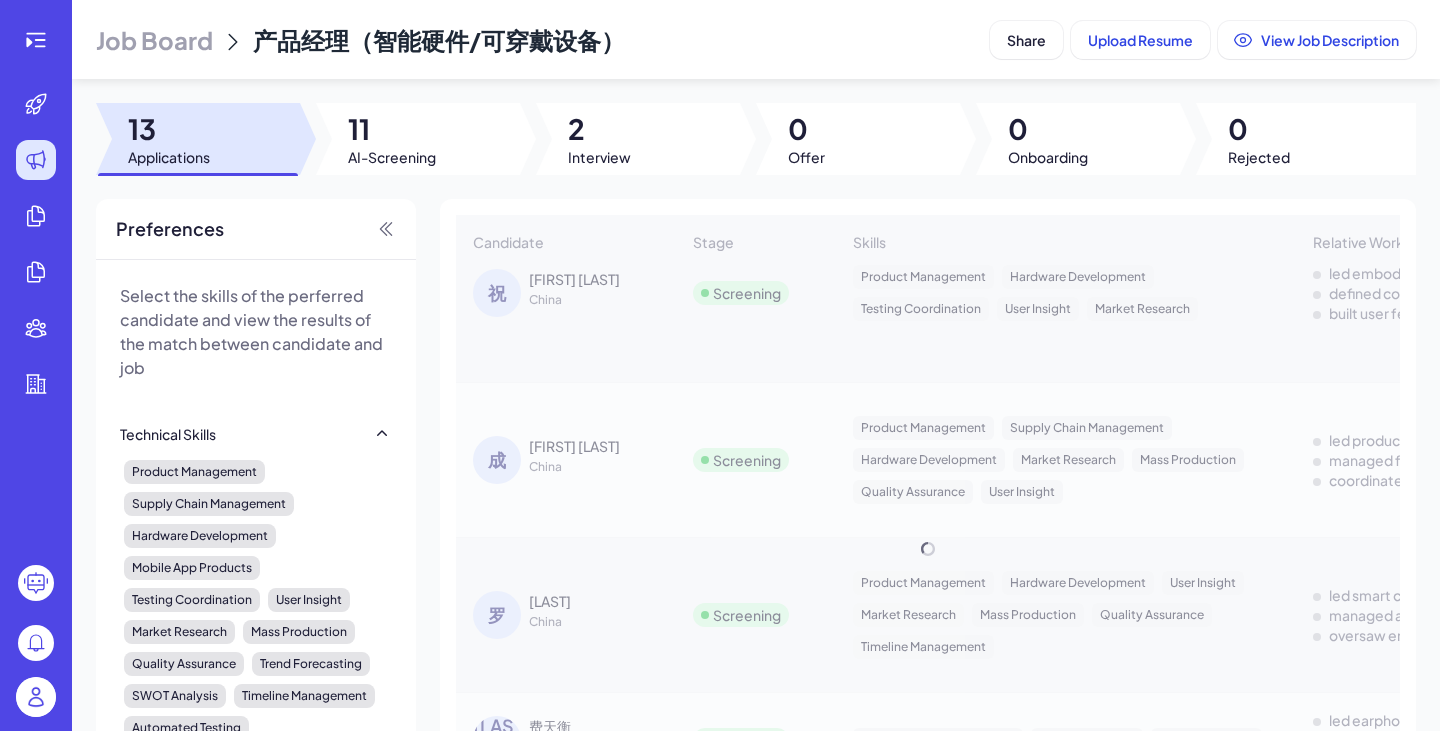 scroll, scrollTop: 1147, scrollLeft: 0, axis: vertical 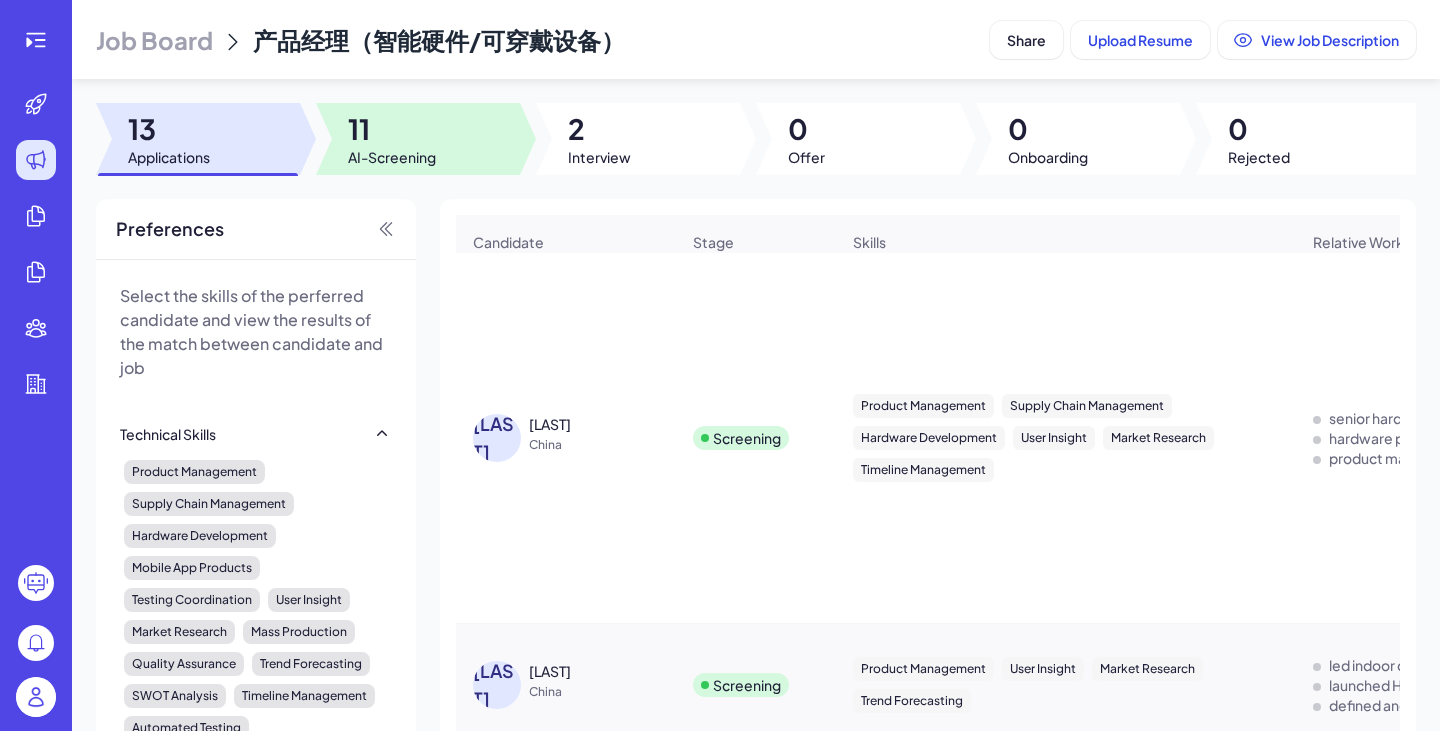 click on "AI-Screening" at bounding box center [392, 157] 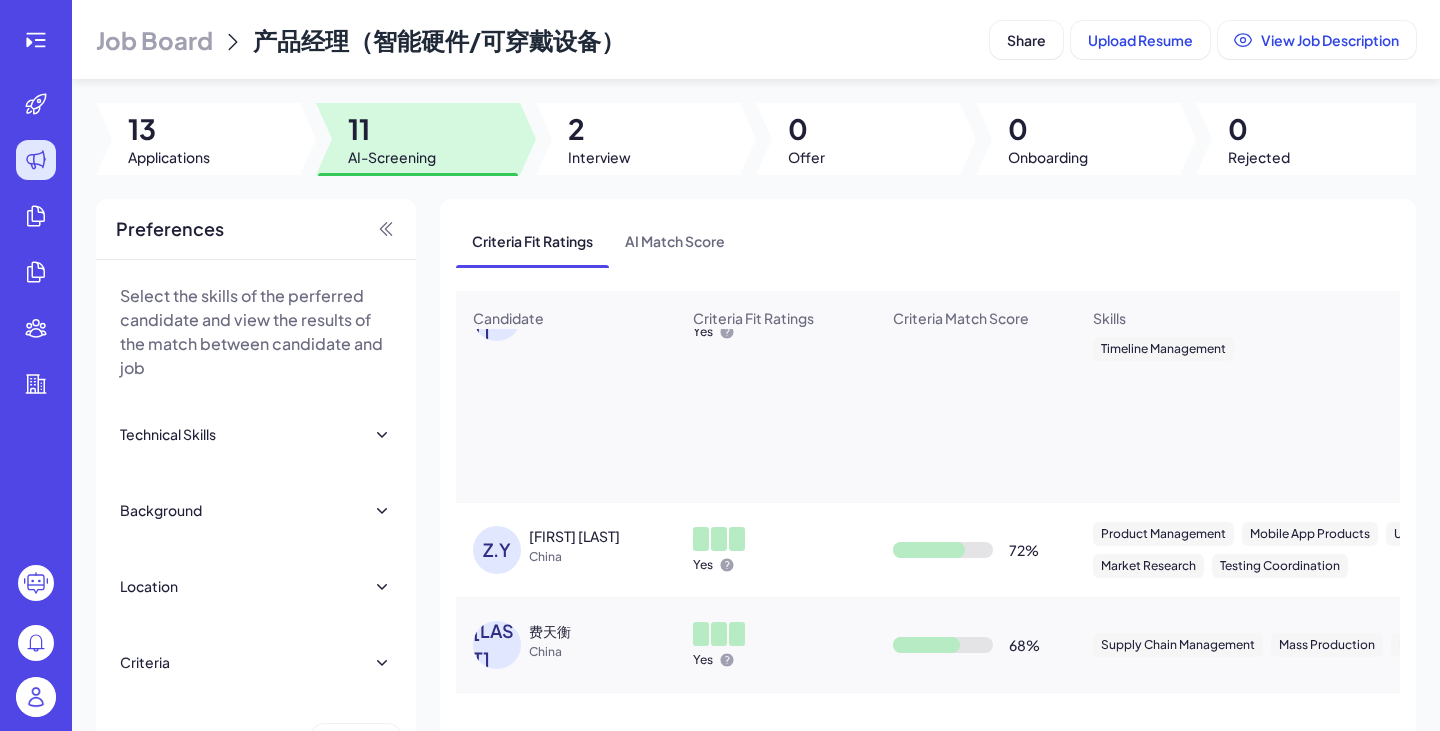 scroll, scrollTop: 1119, scrollLeft: 0, axis: vertical 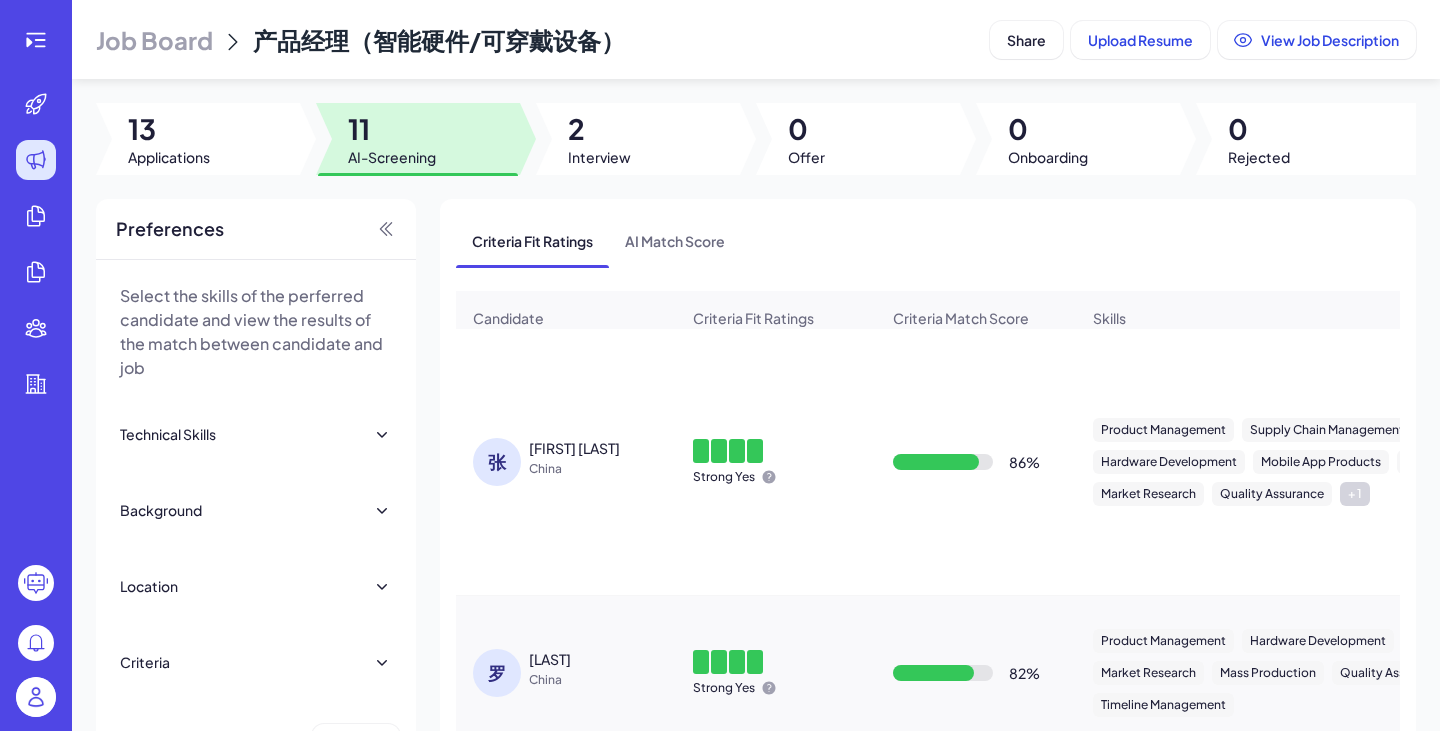 click on "China" at bounding box center [604, 469] 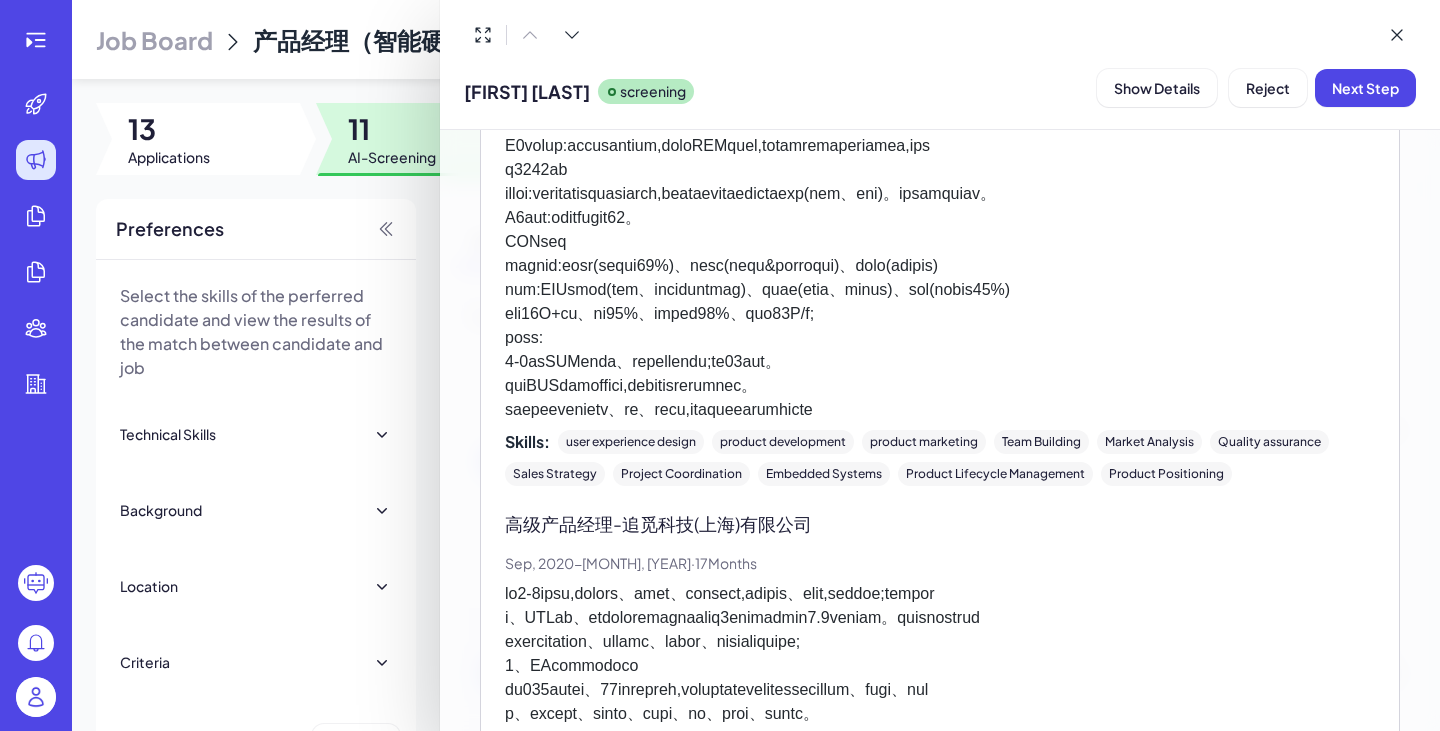 scroll, scrollTop: 0, scrollLeft: 0, axis: both 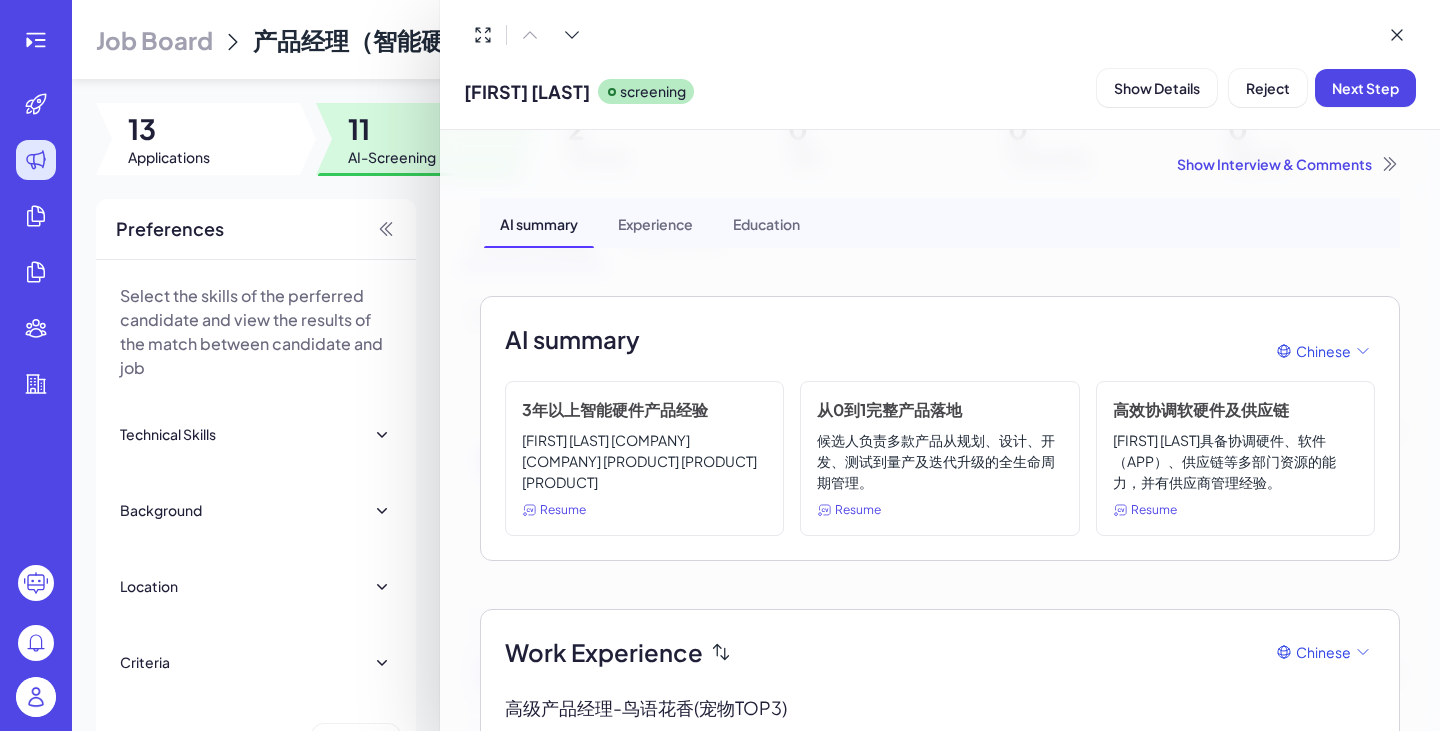 click at bounding box center (720, 365) 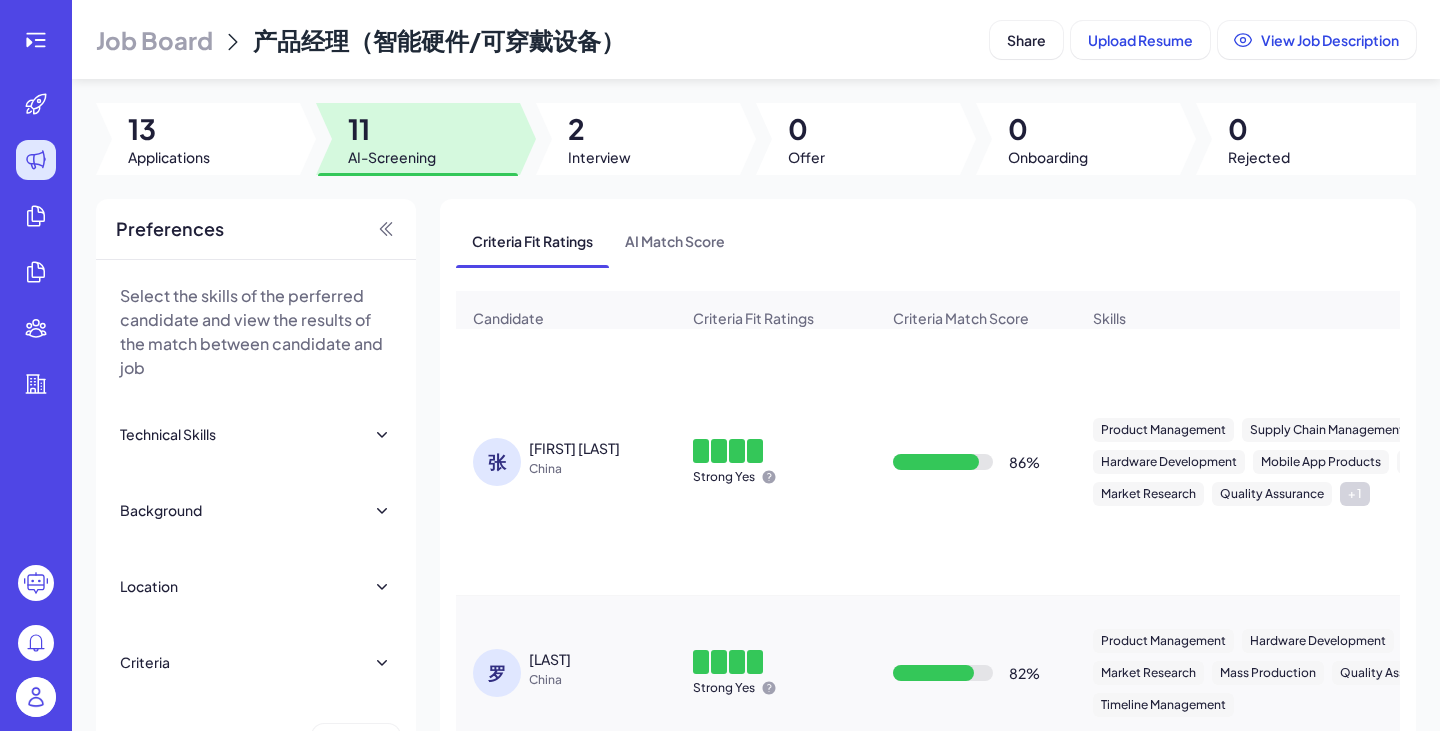 scroll, scrollTop: 1, scrollLeft: 0, axis: vertical 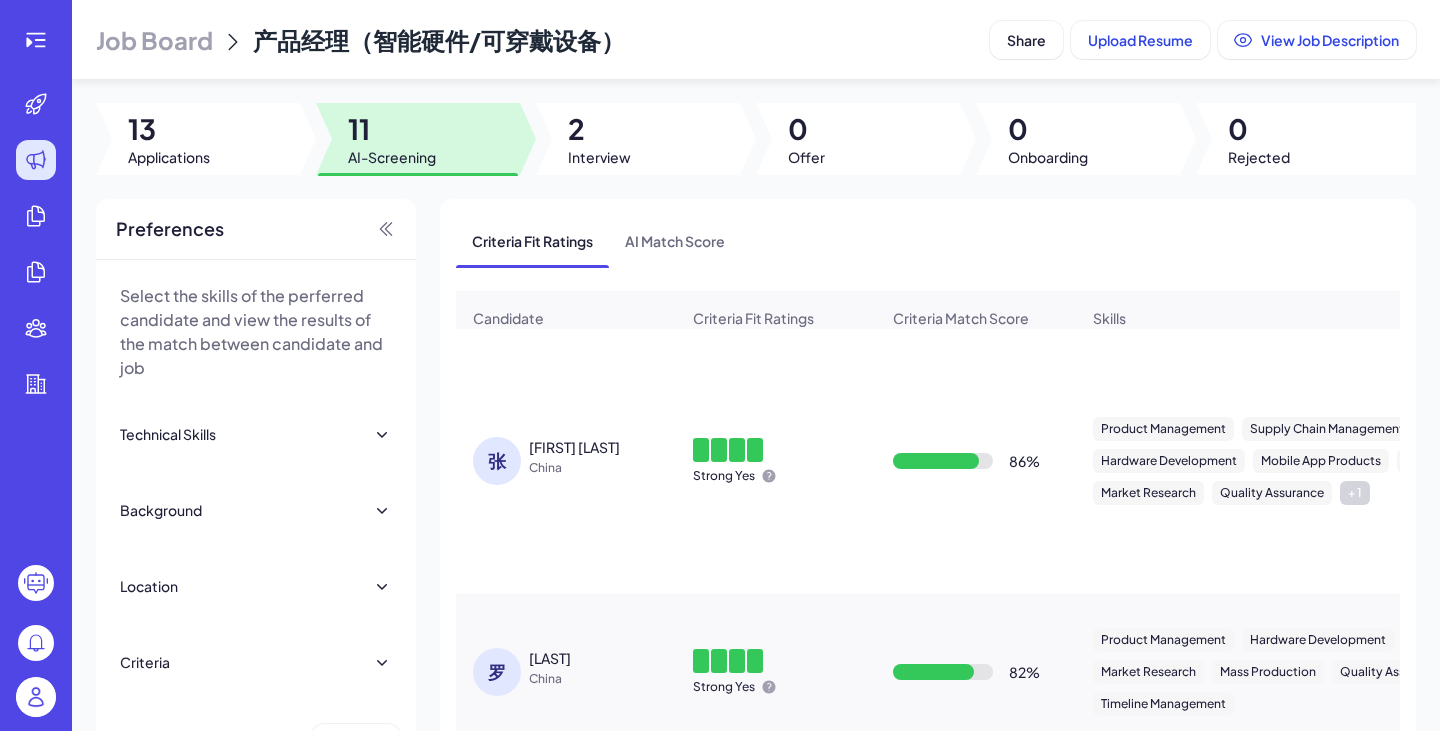 click on "张" at bounding box center [501, 461] 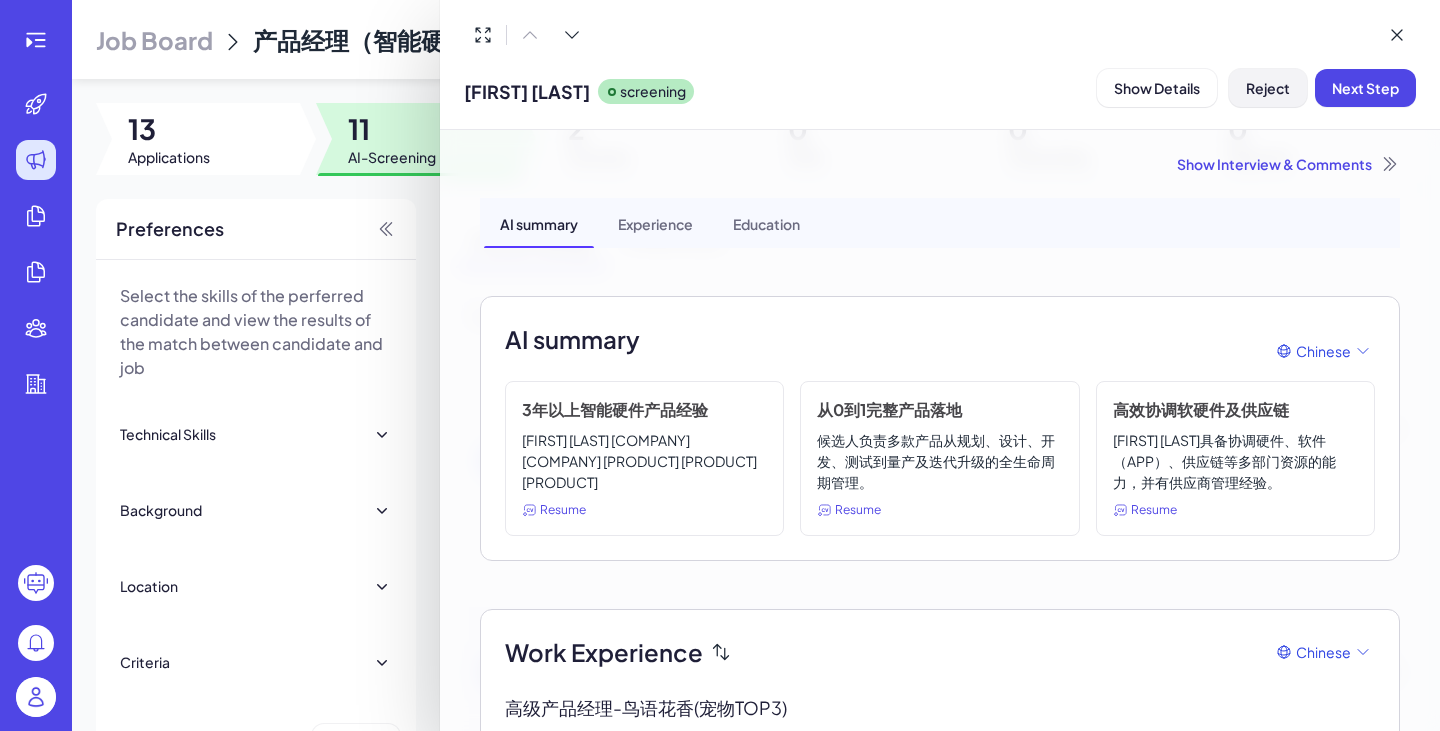 click on "Reject" at bounding box center [1268, 88] 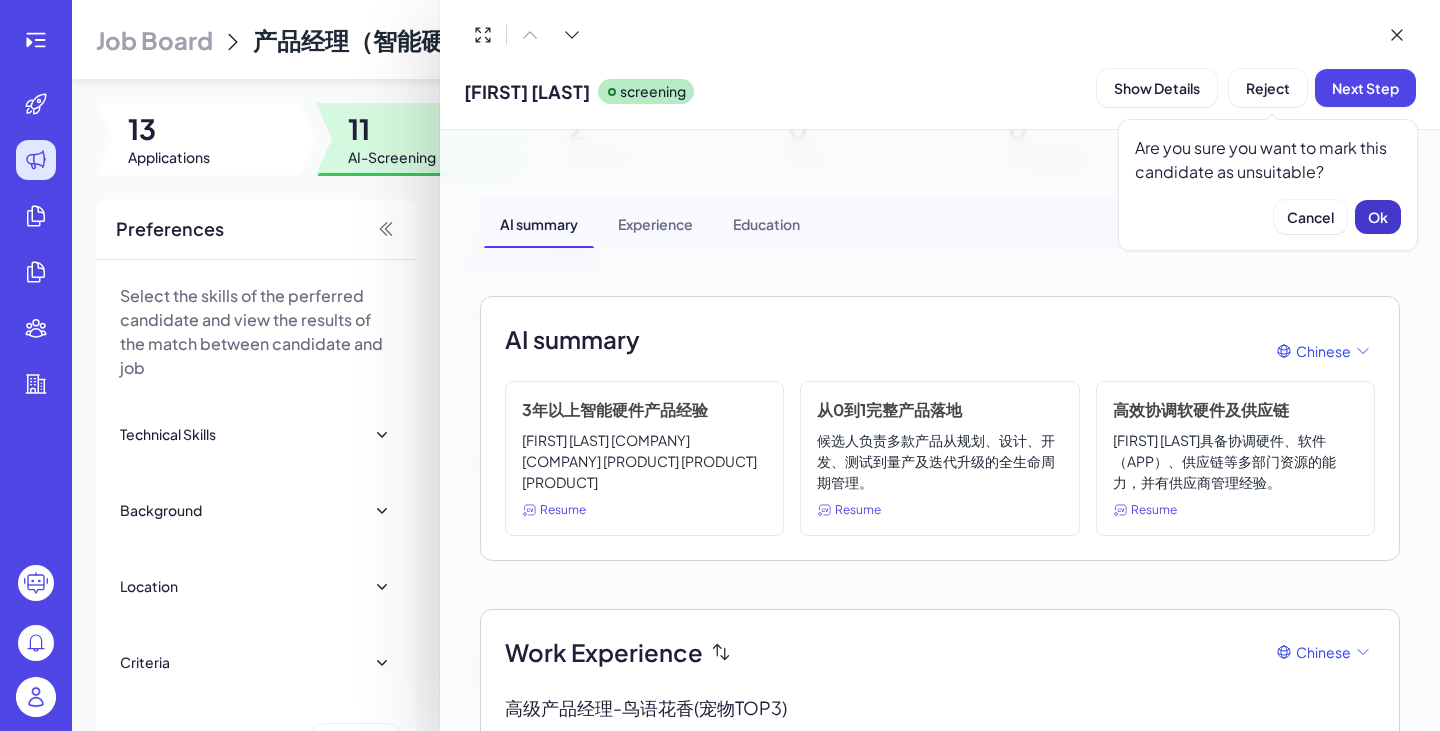 click on "Ok" at bounding box center [1378, 217] 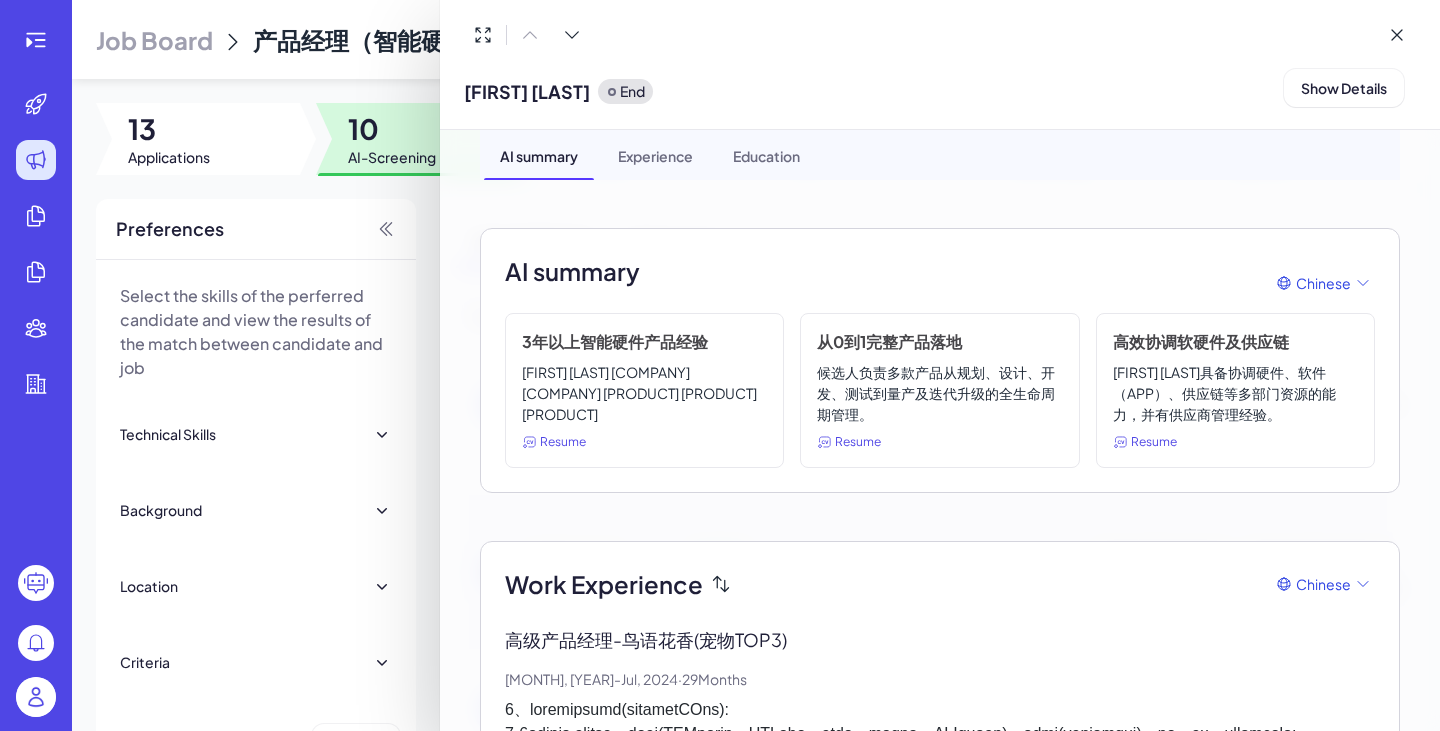 scroll, scrollTop: 0, scrollLeft: 0, axis: both 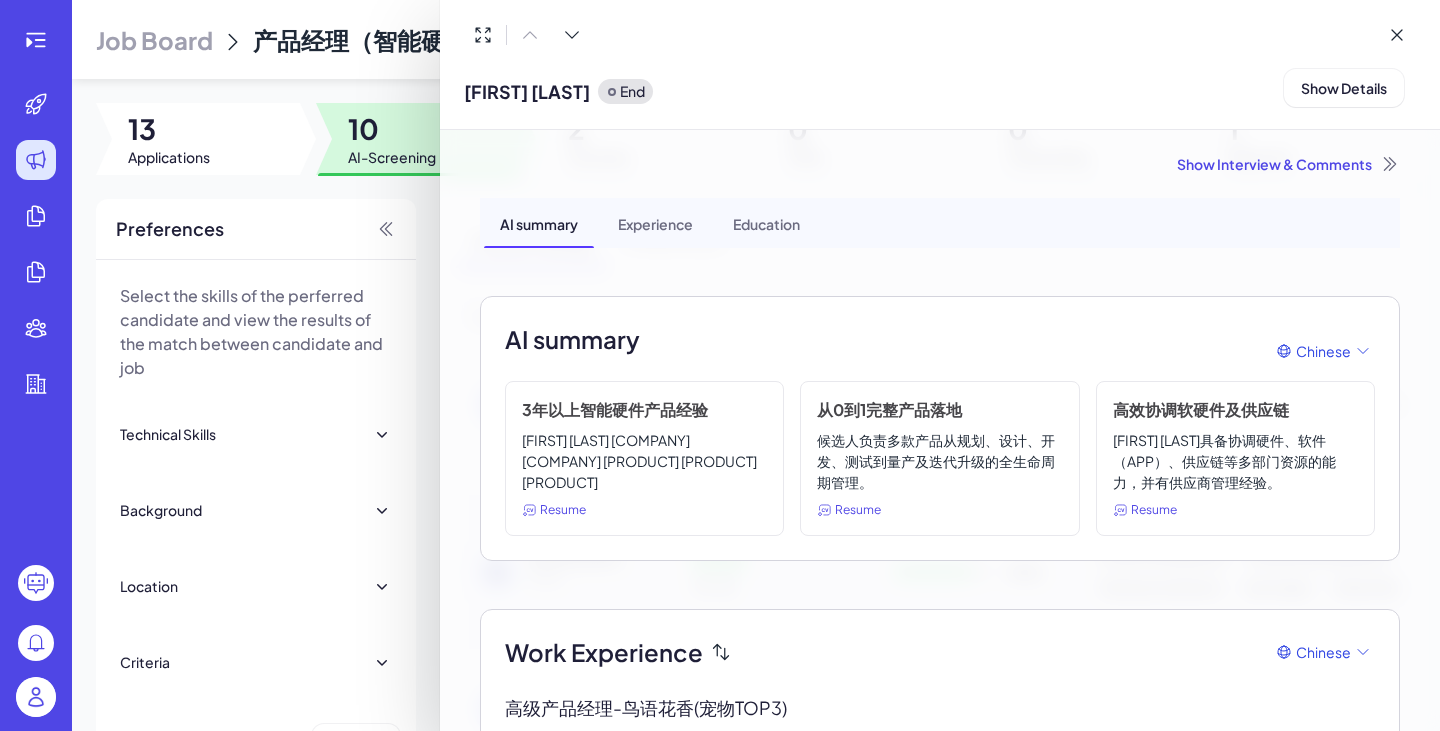 click at bounding box center [720, 365] 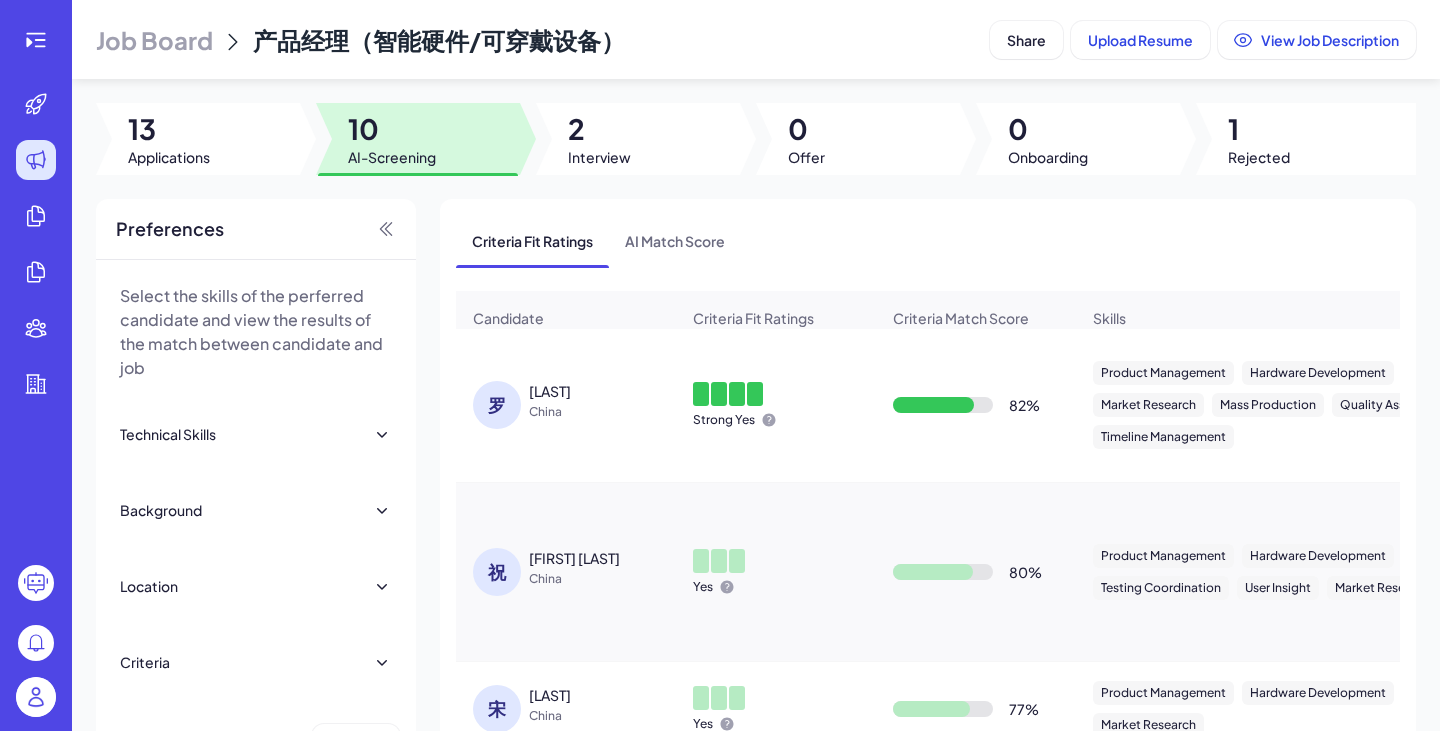 click on "China" at bounding box center (604, 412) 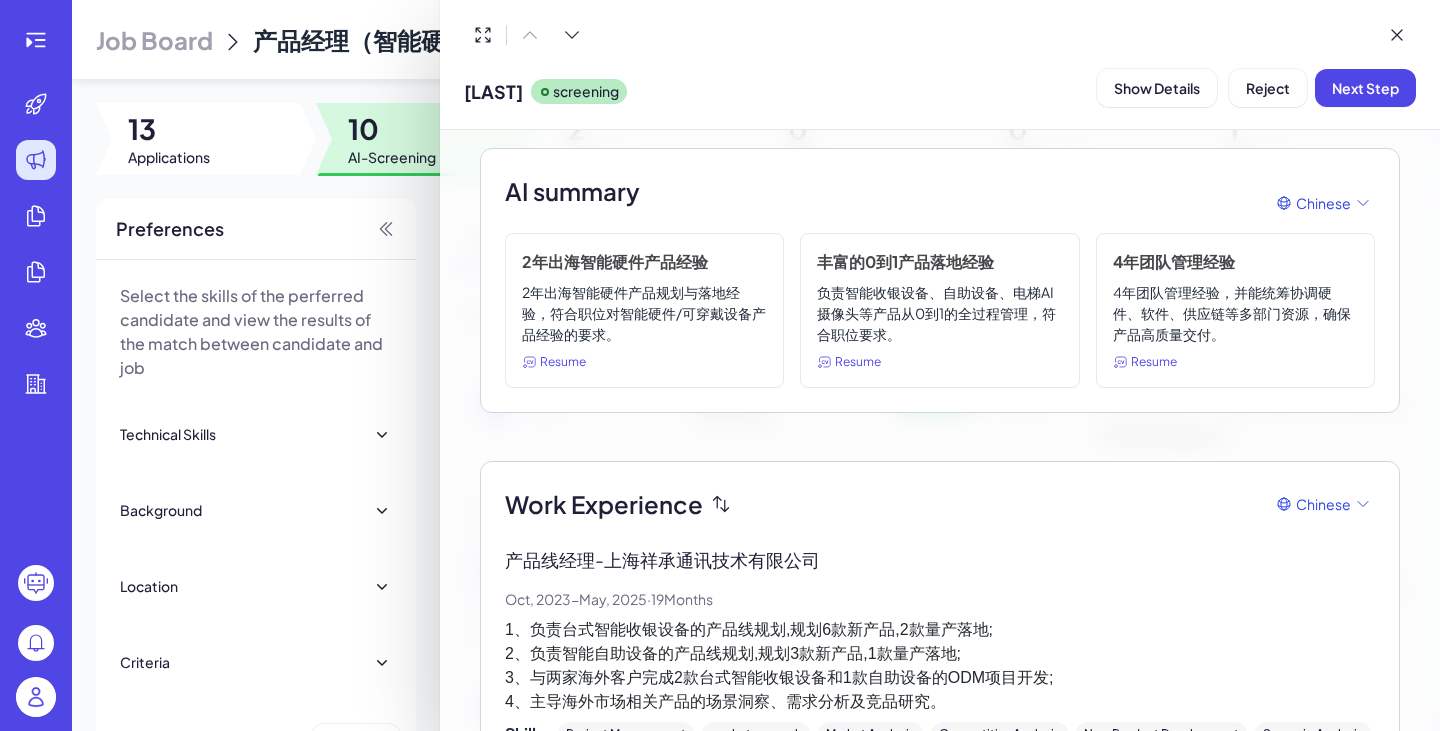 scroll, scrollTop: 0, scrollLeft: 0, axis: both 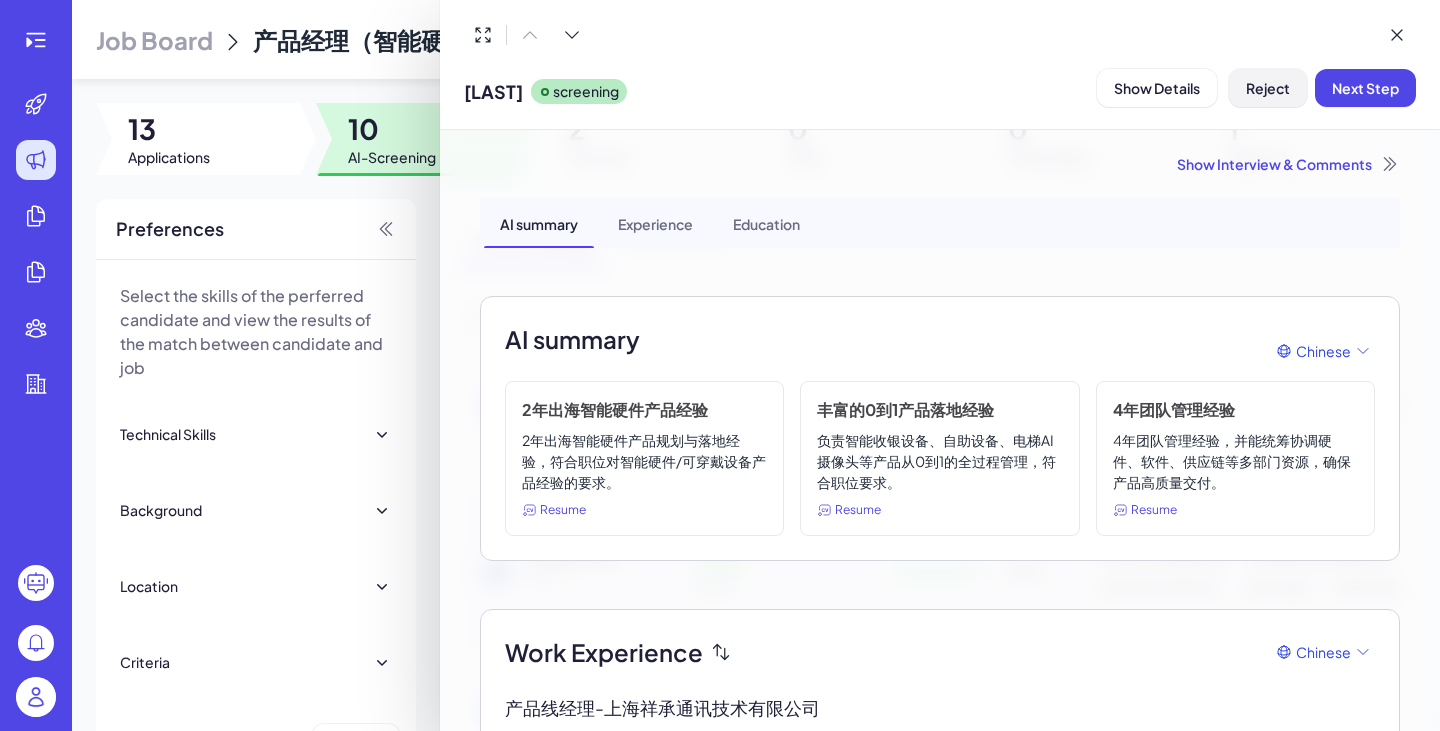 click on "Reject" at bounding box center (1268, 88) 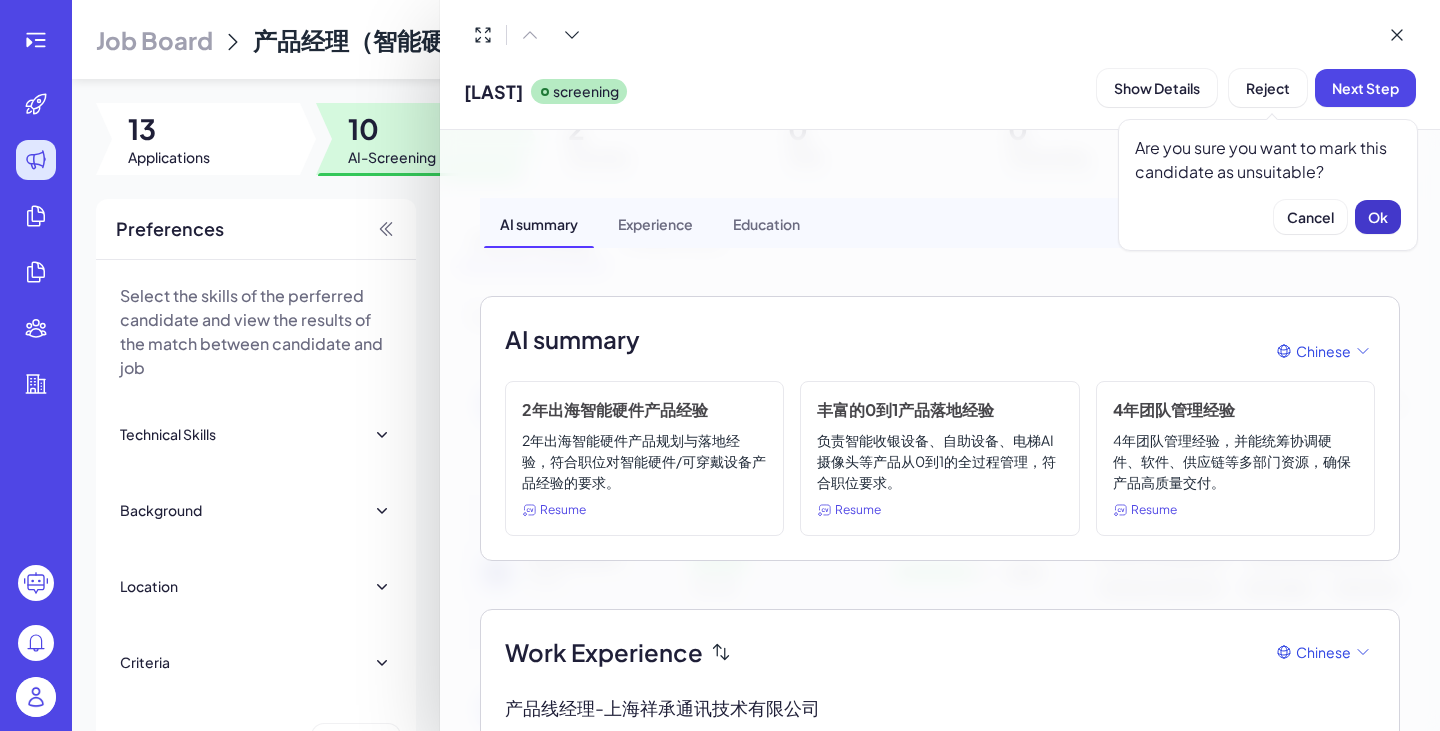 click on "Ok" at bounding box center [1378, 217] 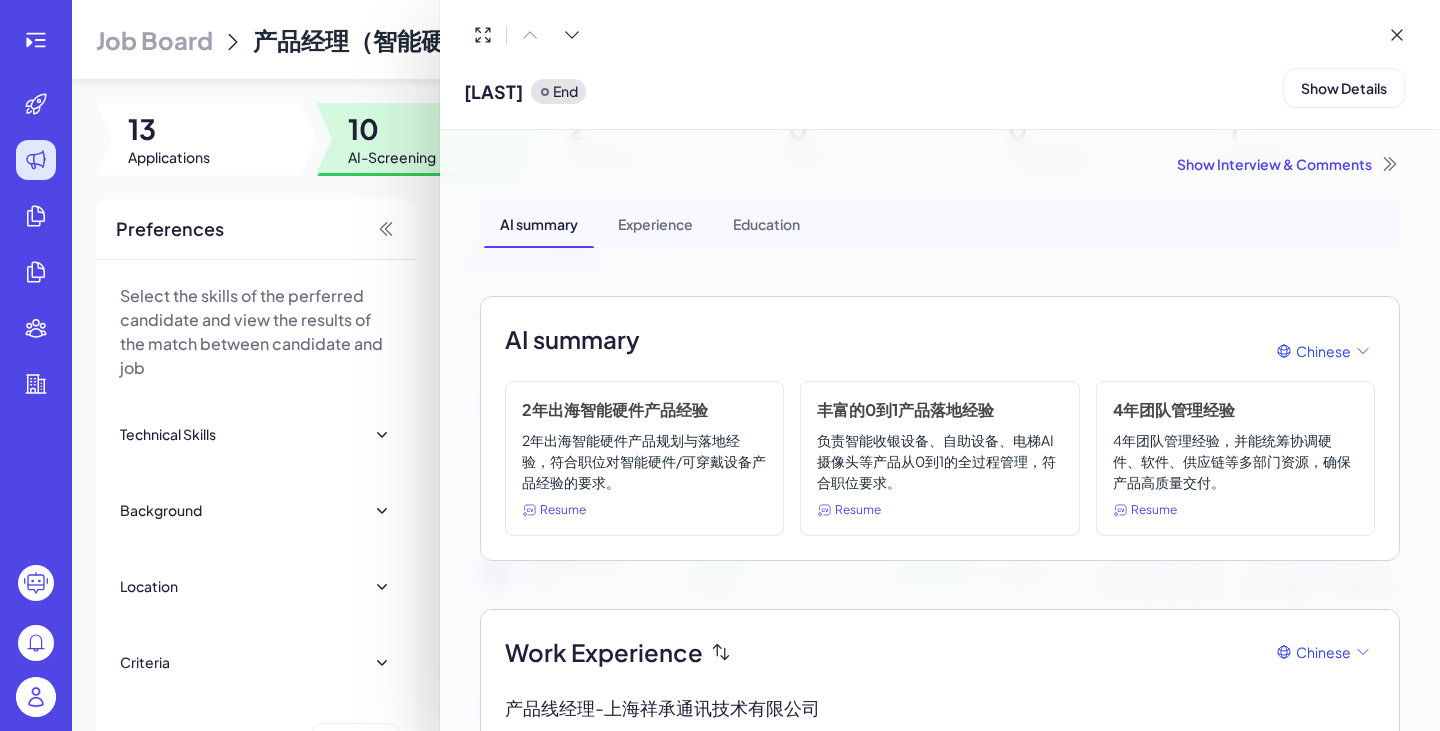 click at bounding box center [720, 365] 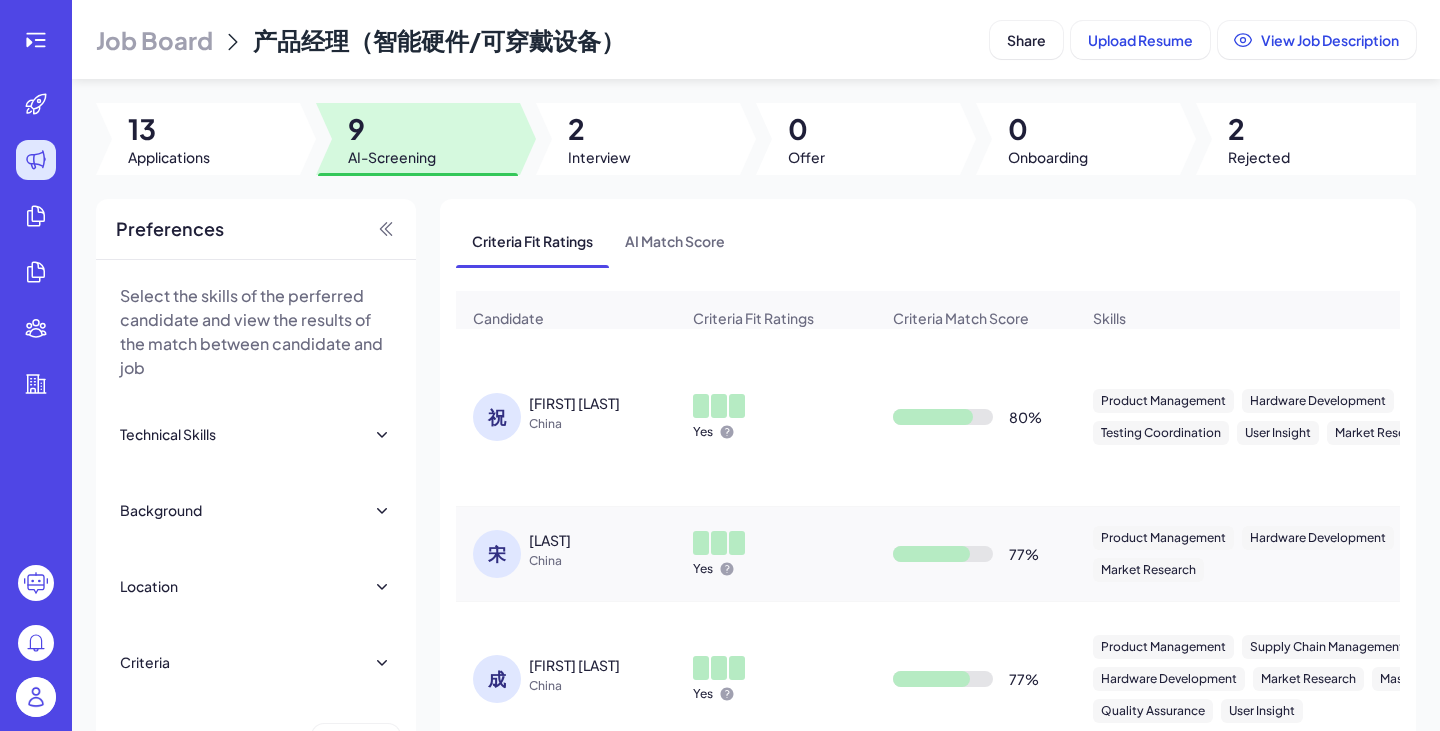 click on "China" at bounding box center (604, 424) 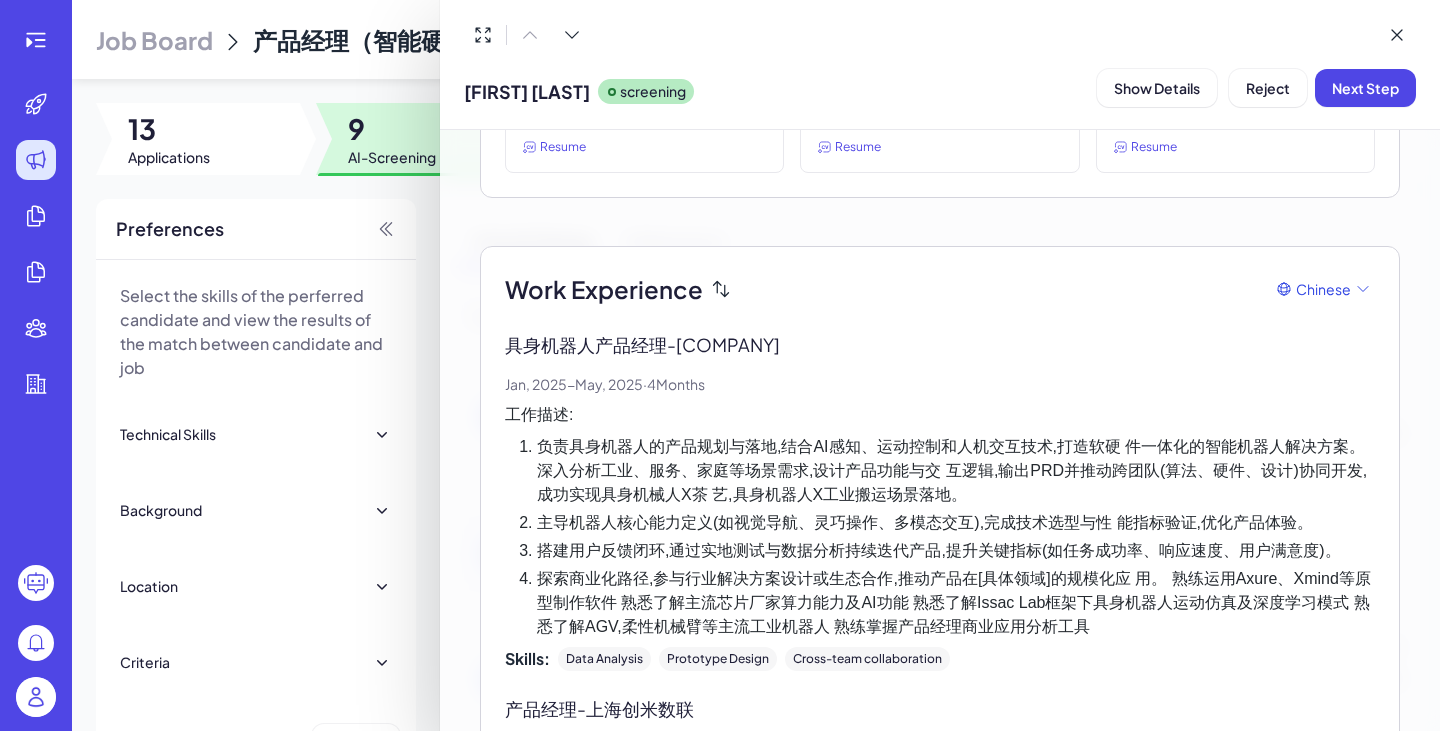 scroll, scrollTop: 261, scrollLeft: 0, axis: vertical 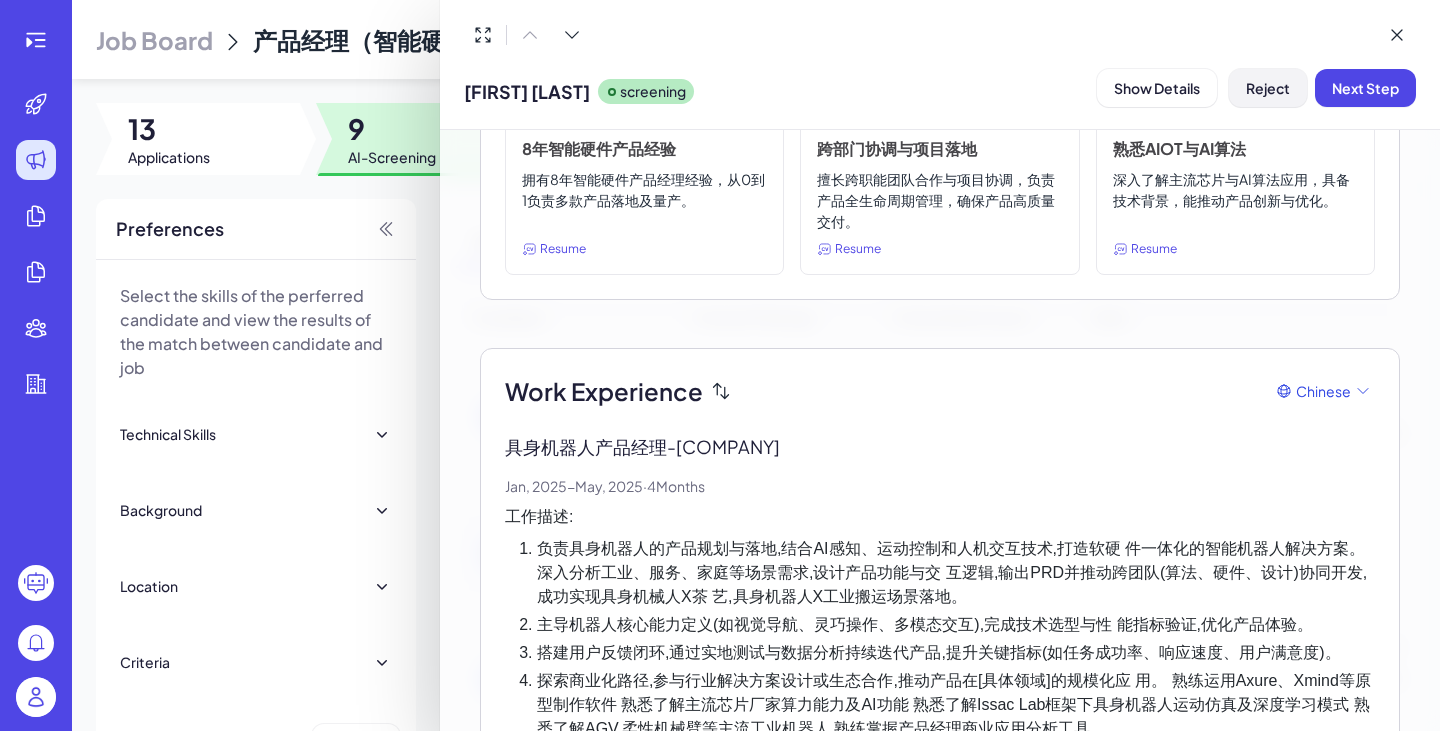 click on "Reject" at bounding box center [1268, 88] 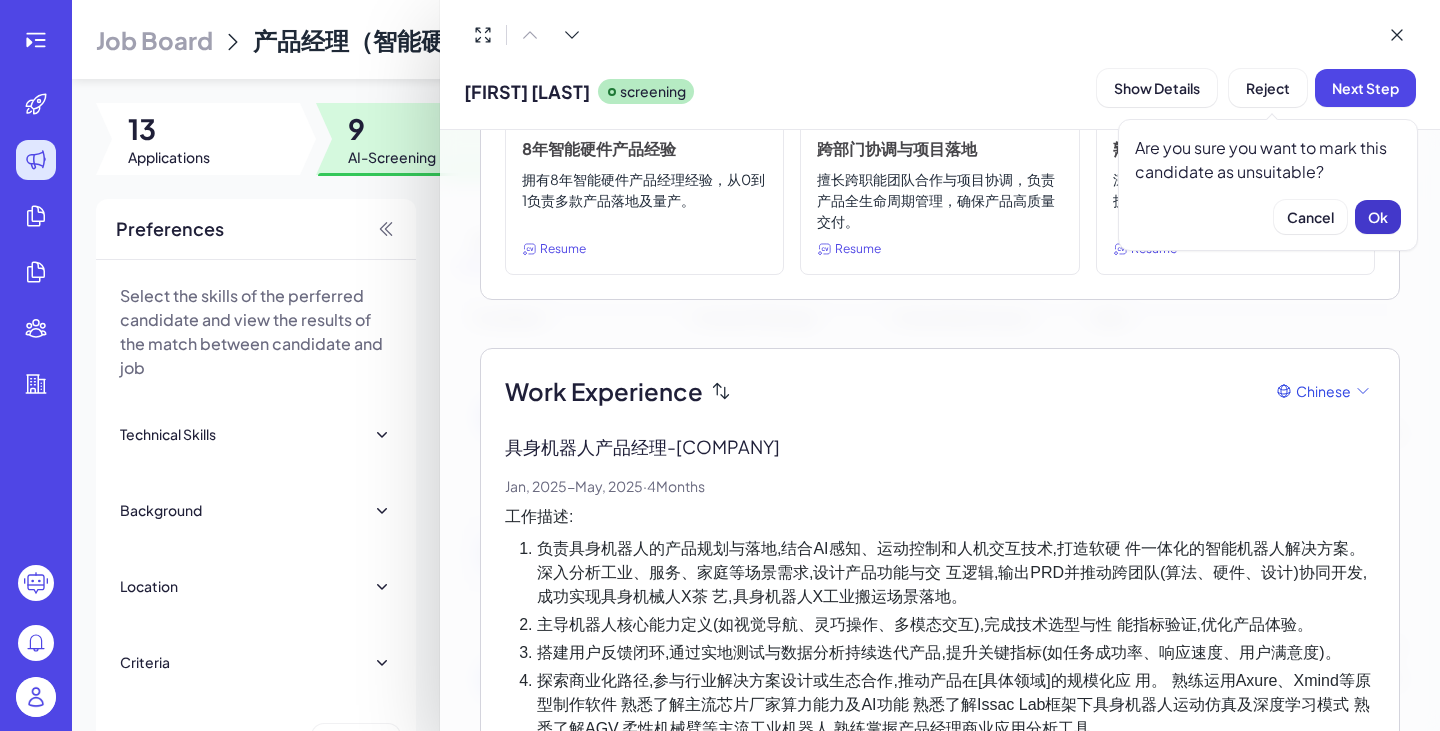 click on "Ok" at bounding box center (1378, 217) 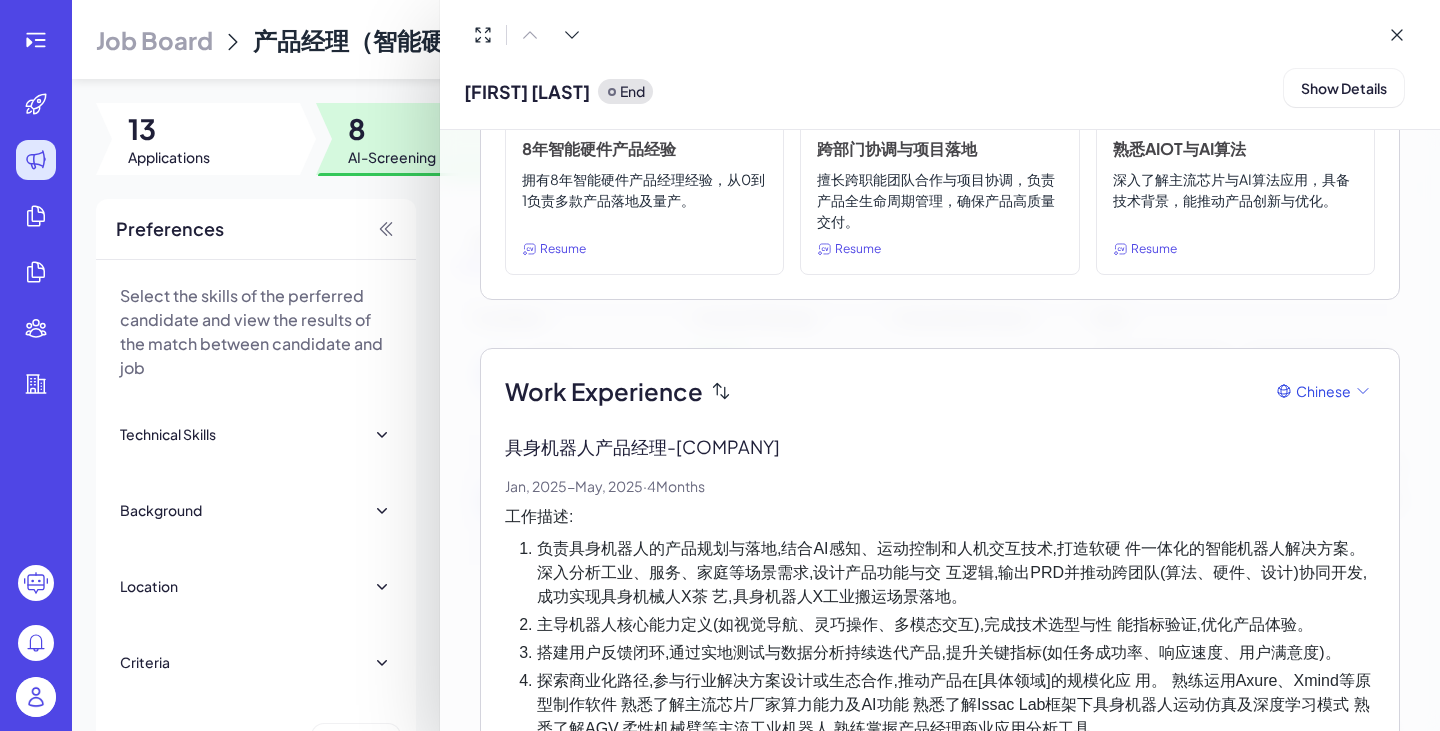 click at bounding box center [720, 365] 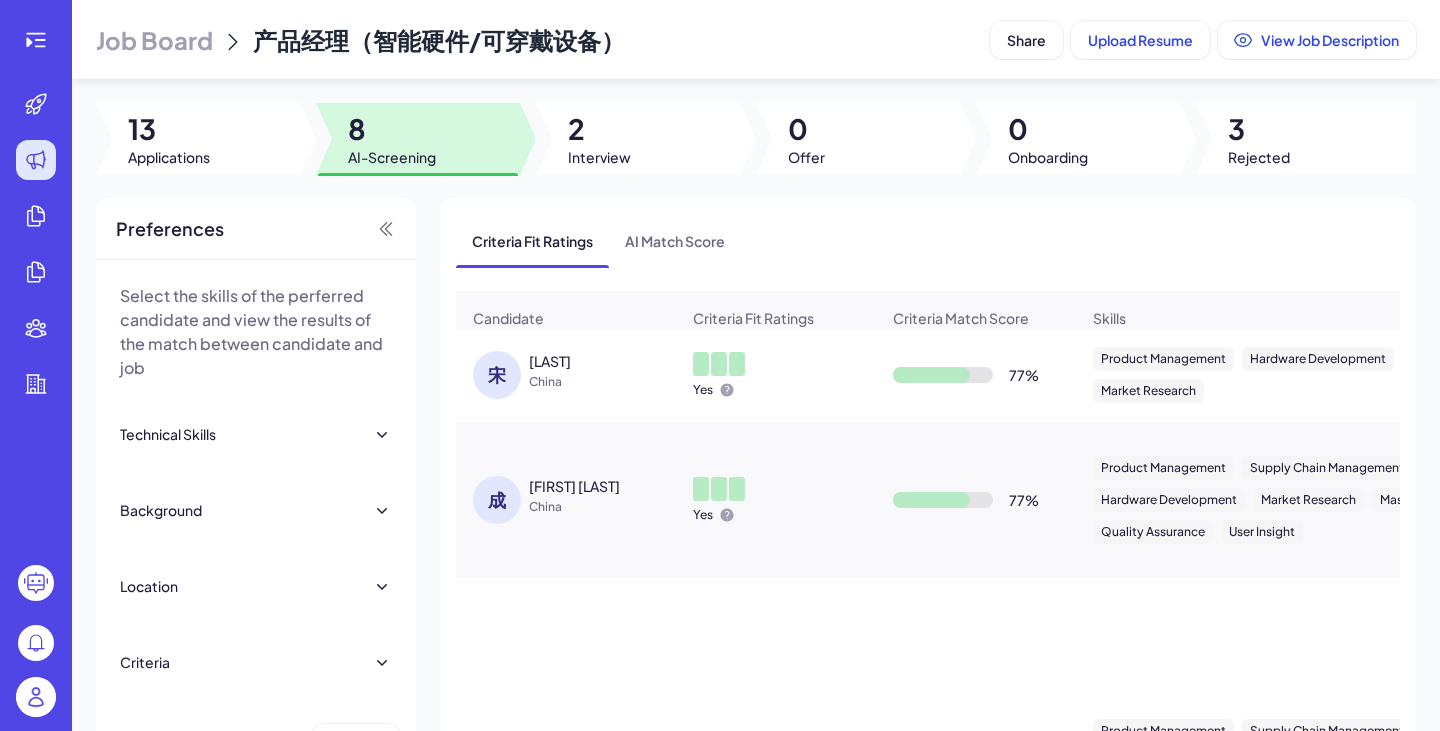 click on "China" at bounding box center (604, 382) 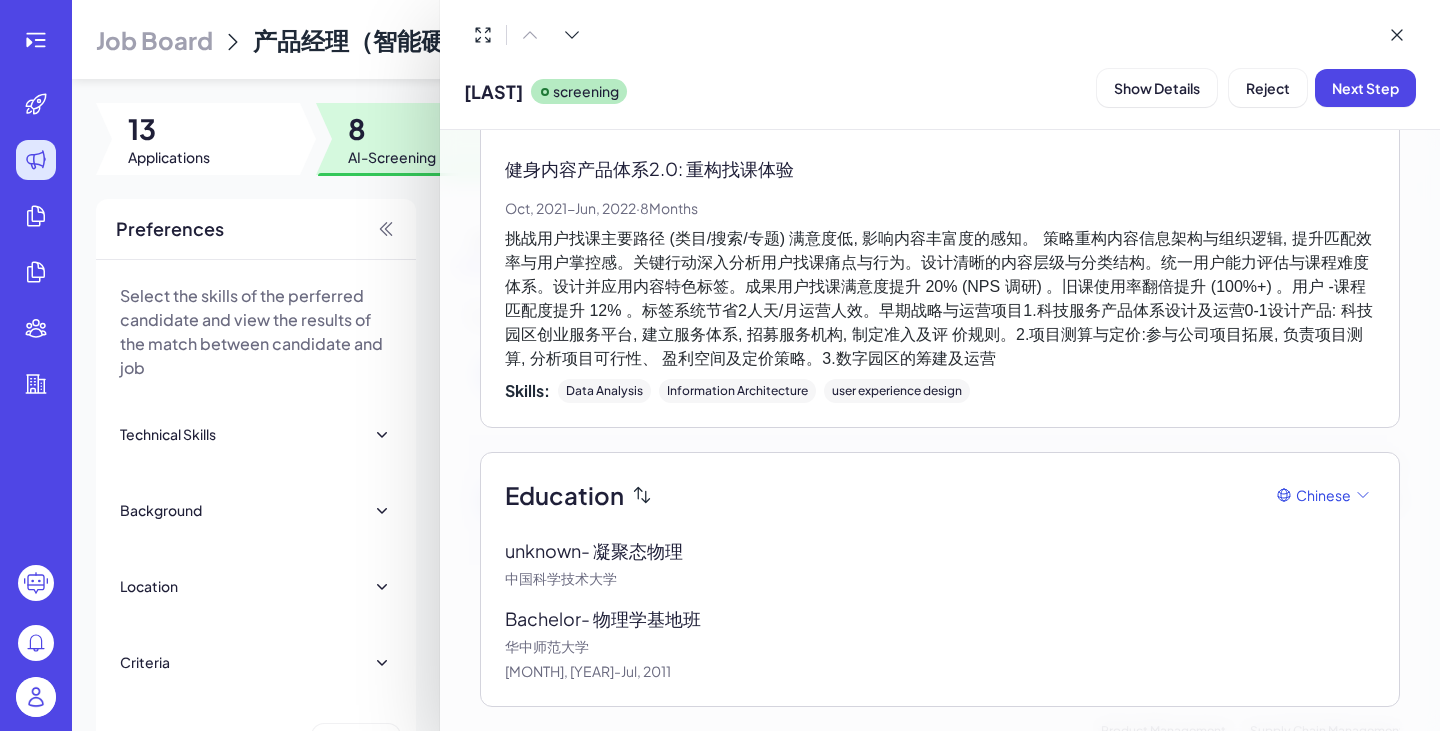 scroll, scrollTop: 2559, scrollLeft: 0, axis: vertical 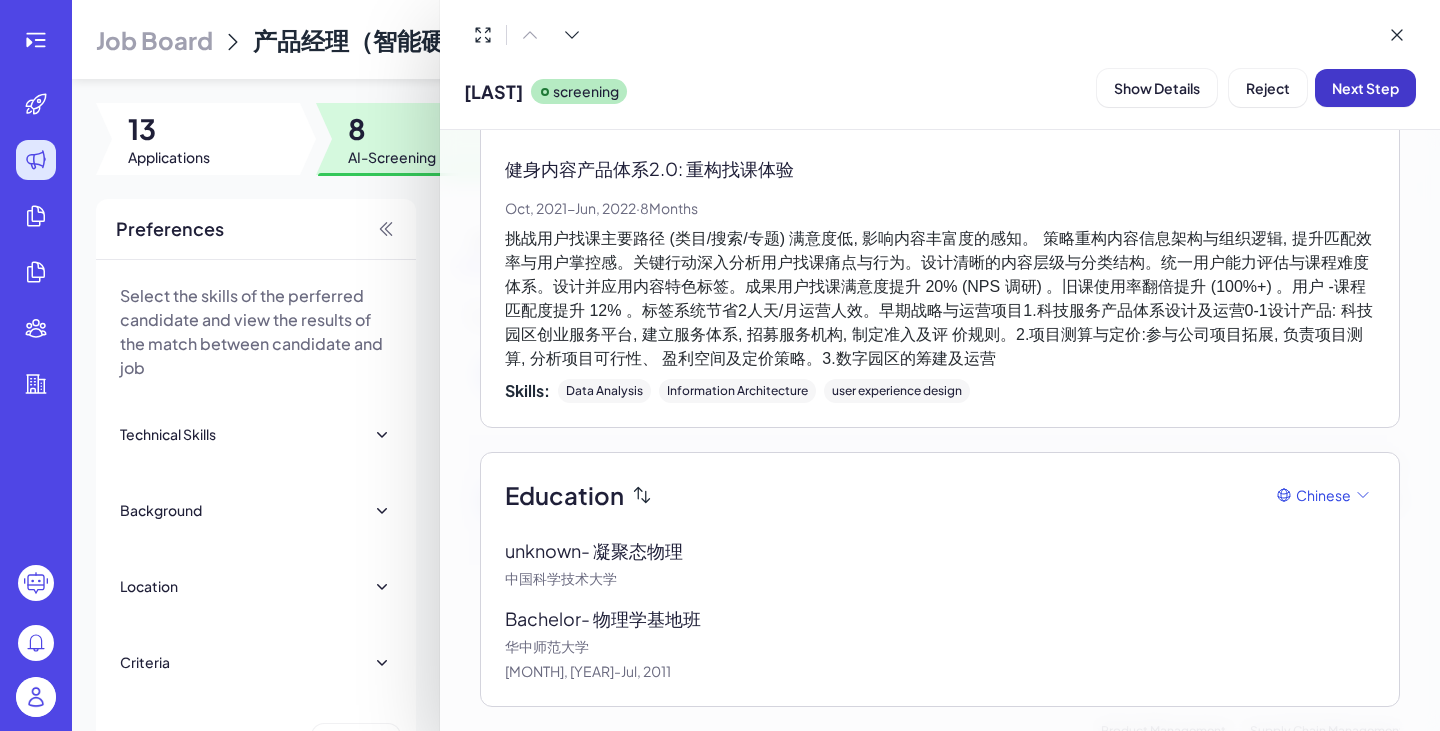 click on "Next Step" at bounding box center (1365, 88) 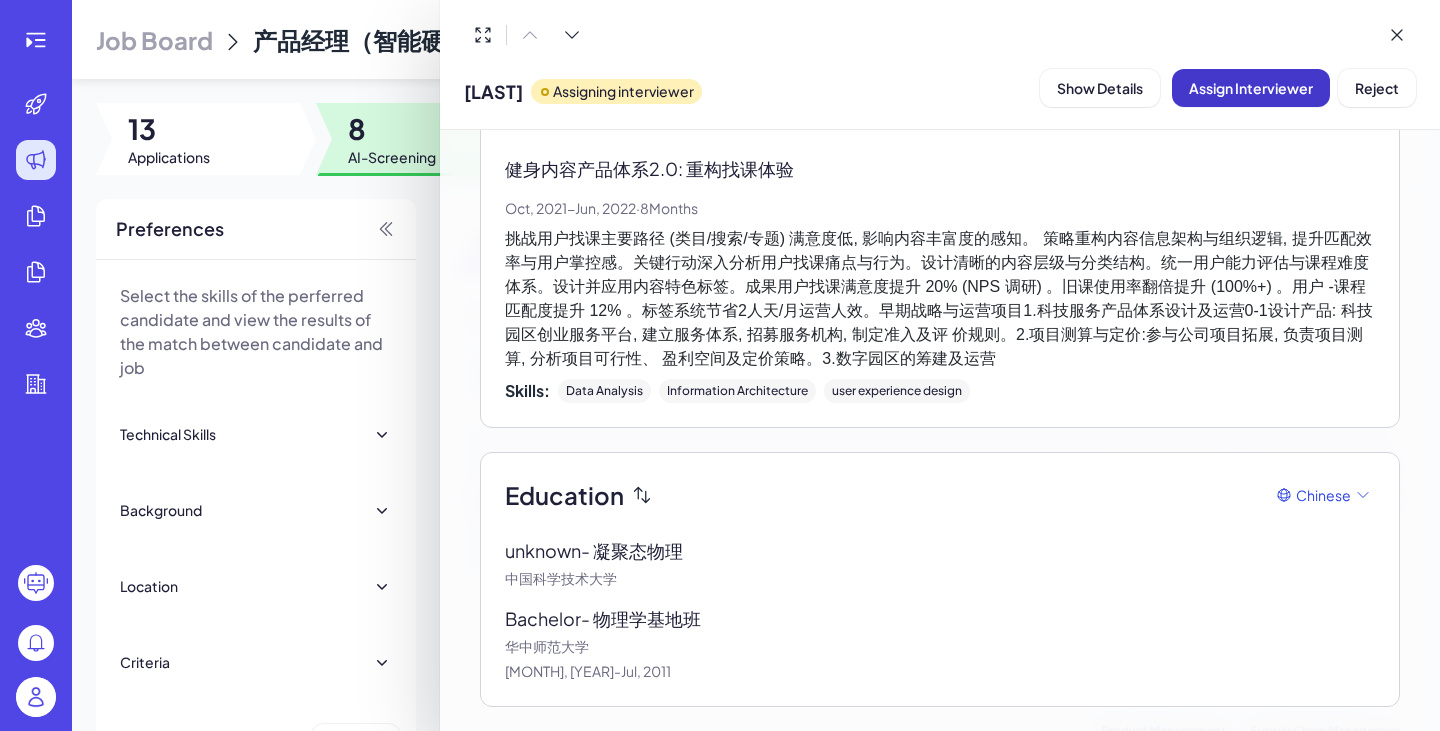 click on "Assign Interviewer" at bounding box center [1251, 88] 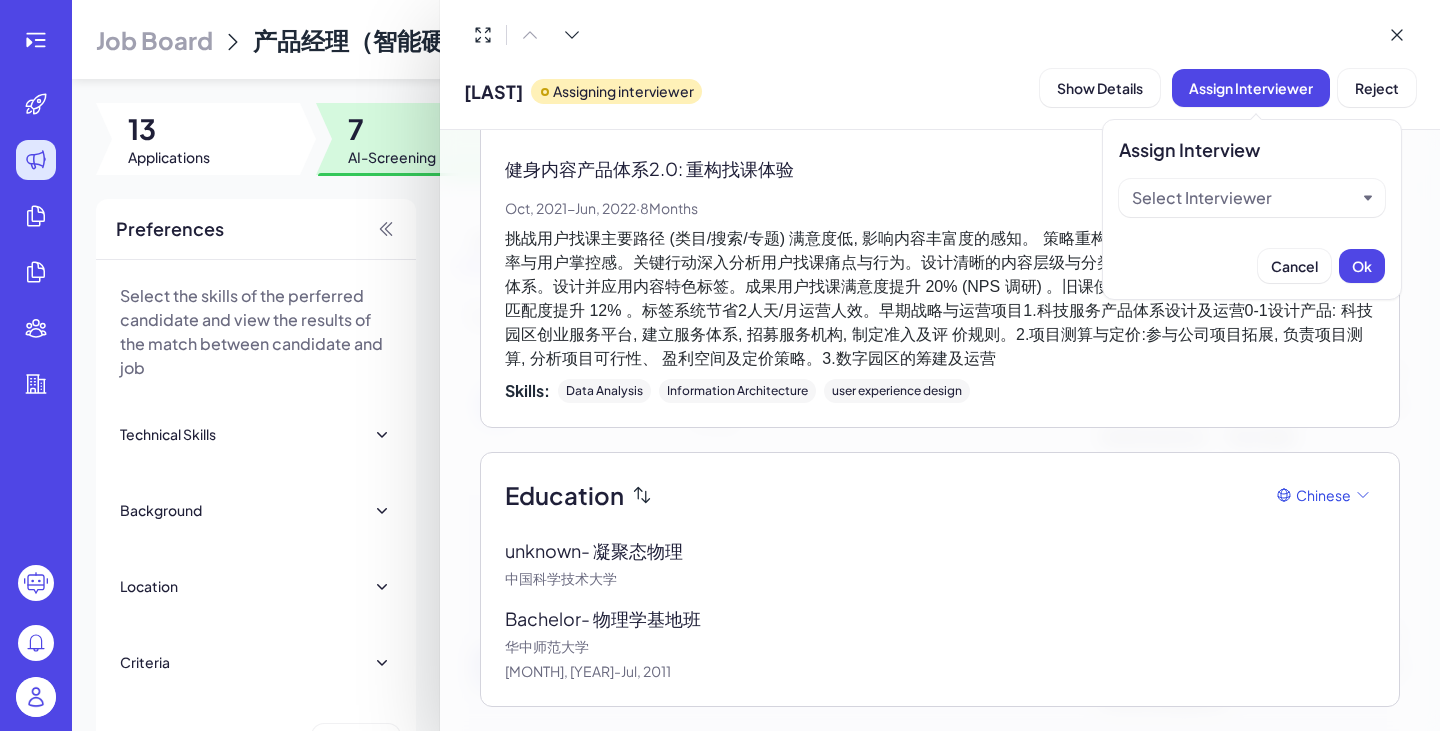 click on "Select Interviewer" at bounding box center [1244, 198] 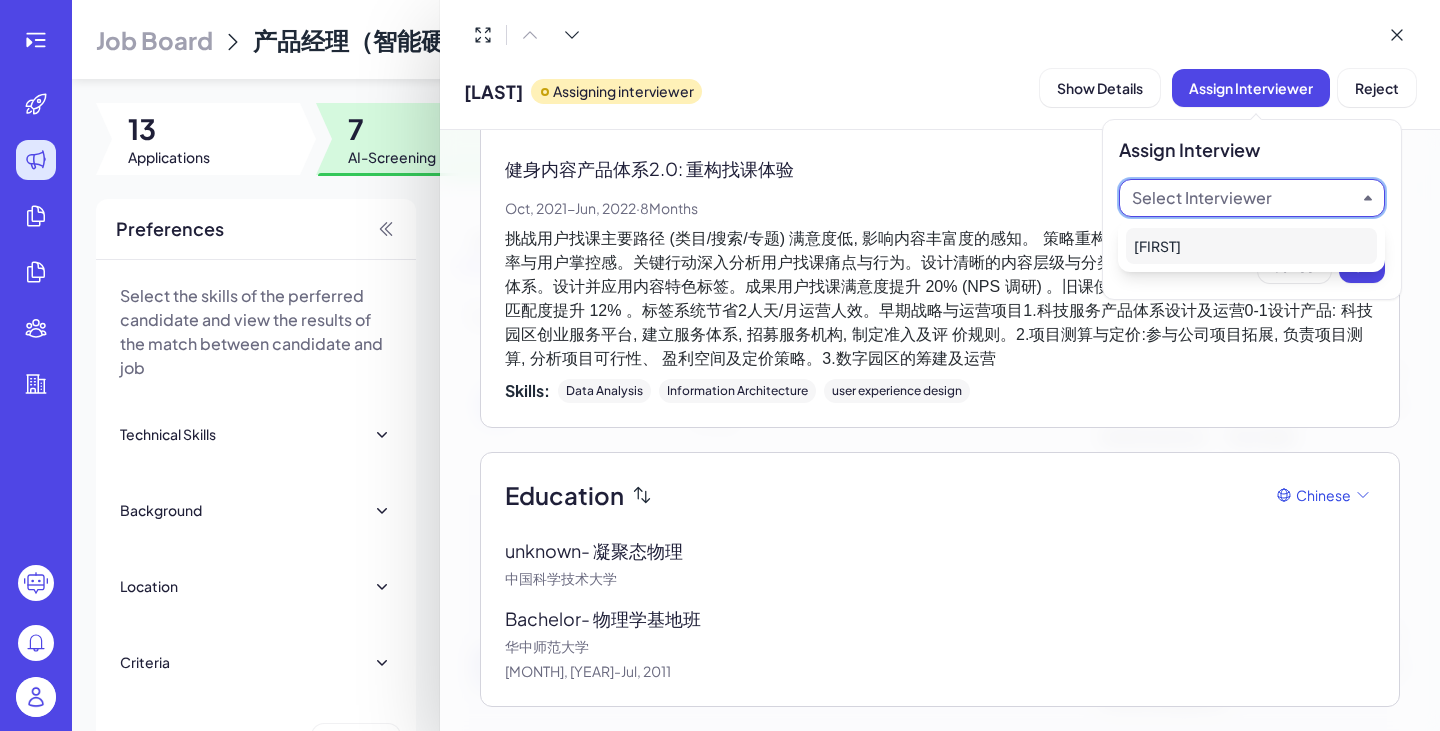click on "[FIRST]" at bounding box center (1251, 246) 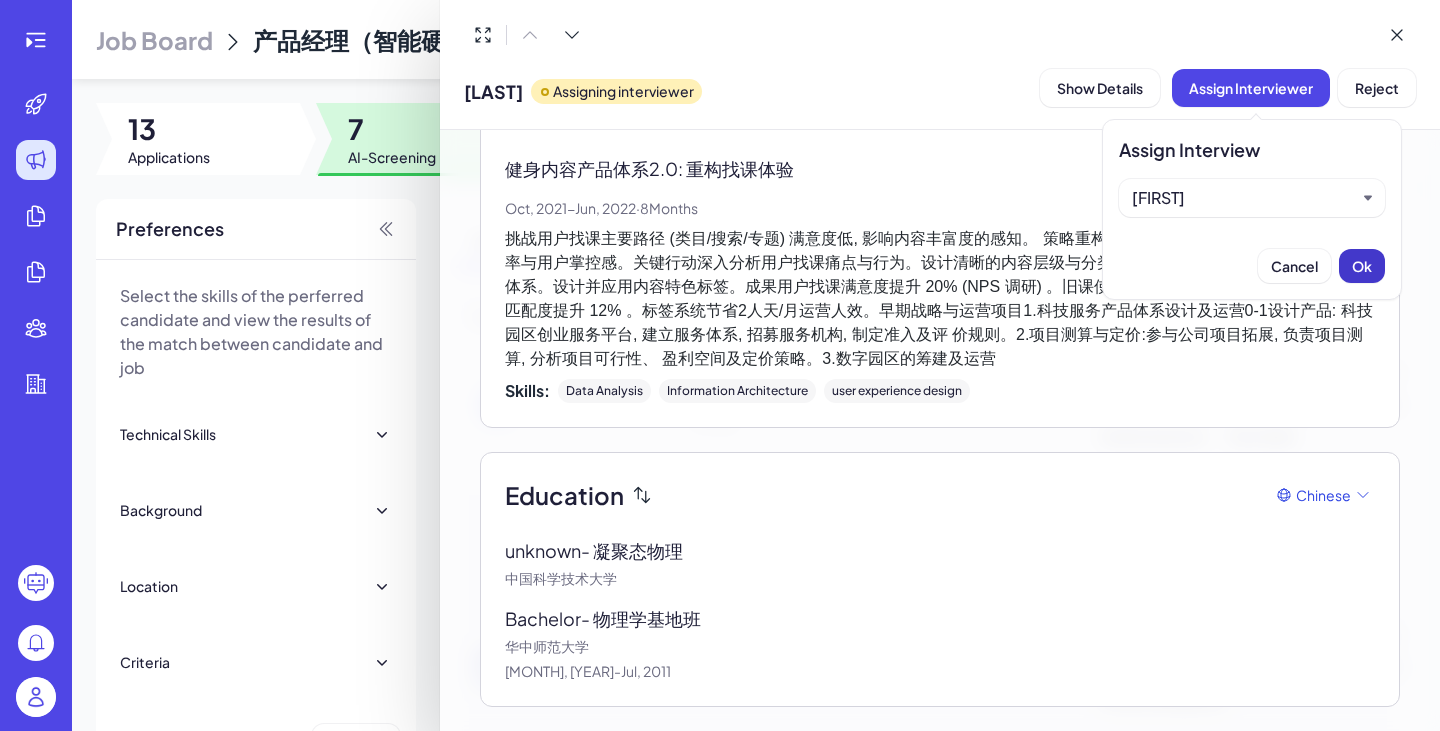 click on "Ok" at bounding box center [1362, 266] 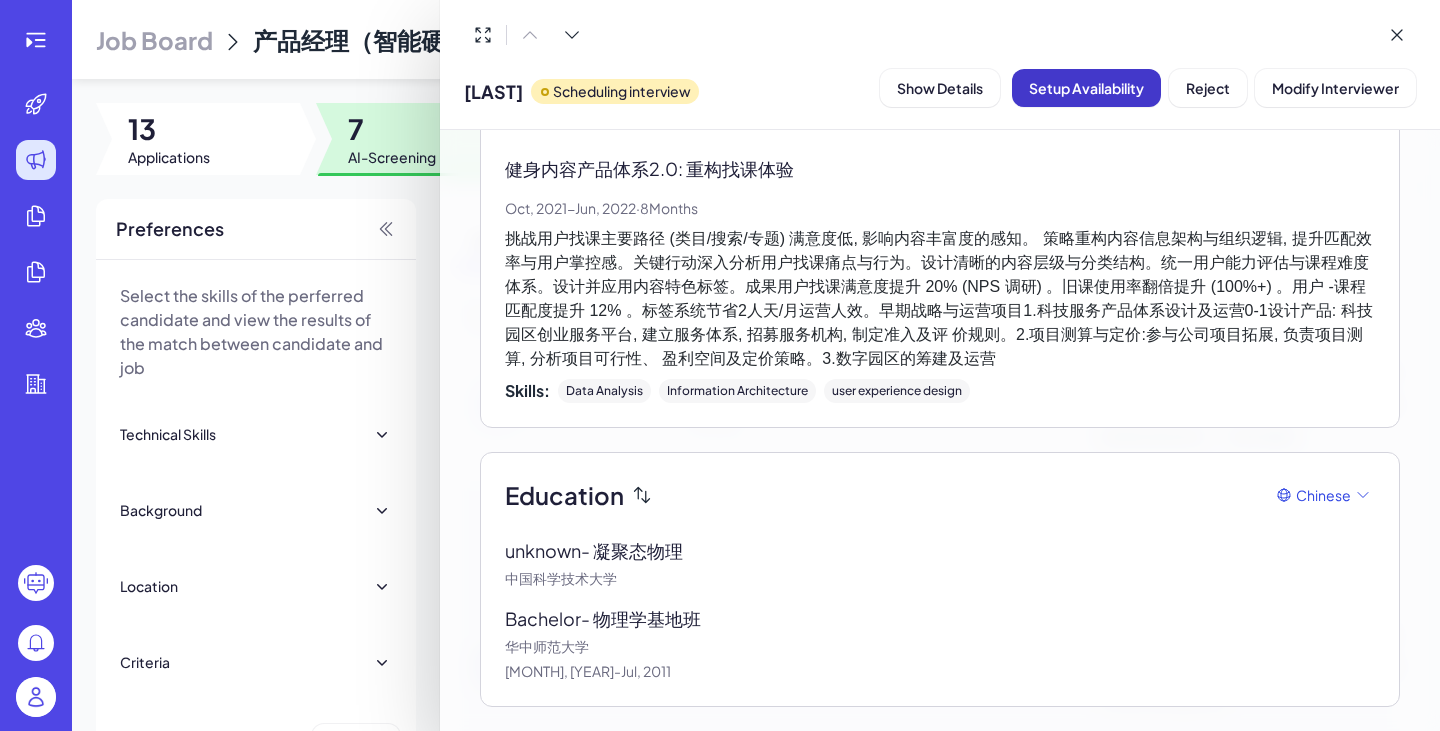 click on "Setup Availability" at bounding box center [1086, 88] 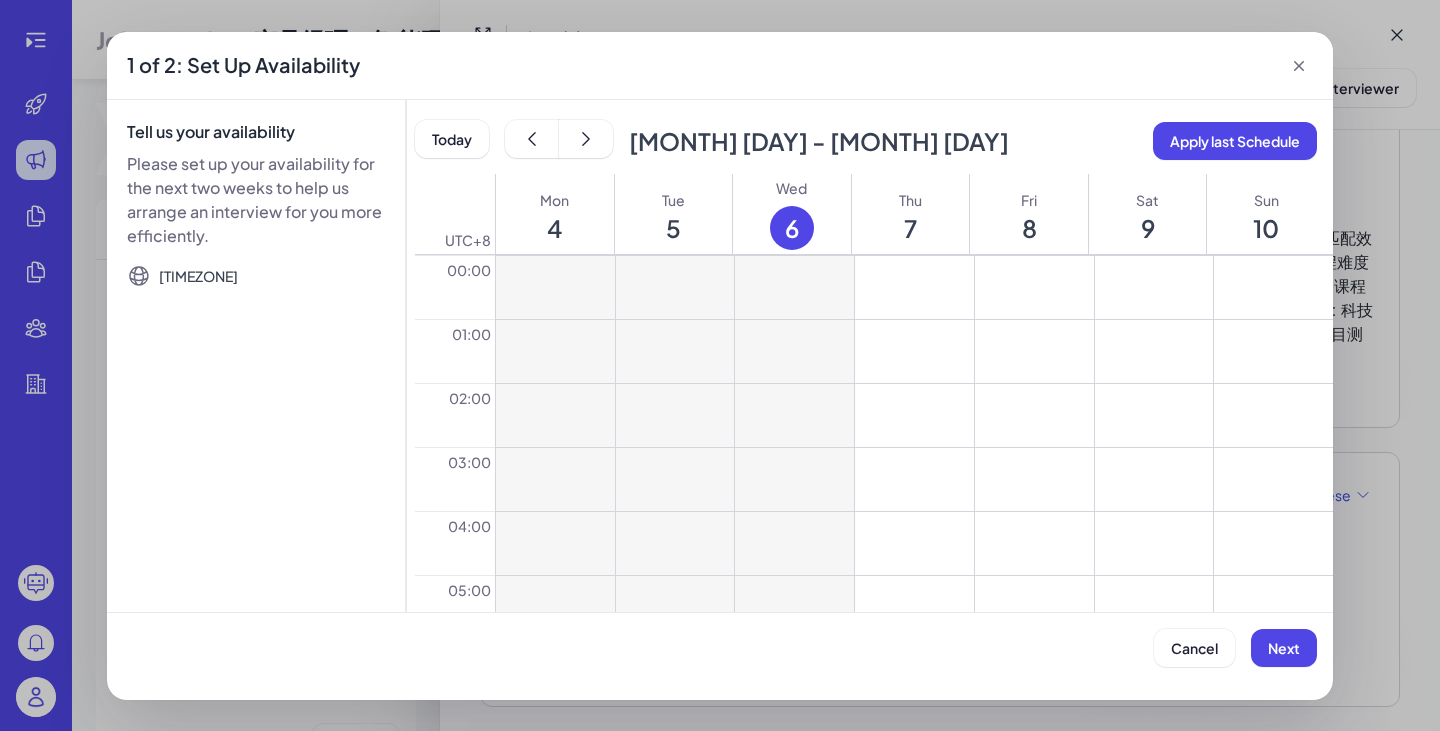click on "7" at bounding box center (910, 228) 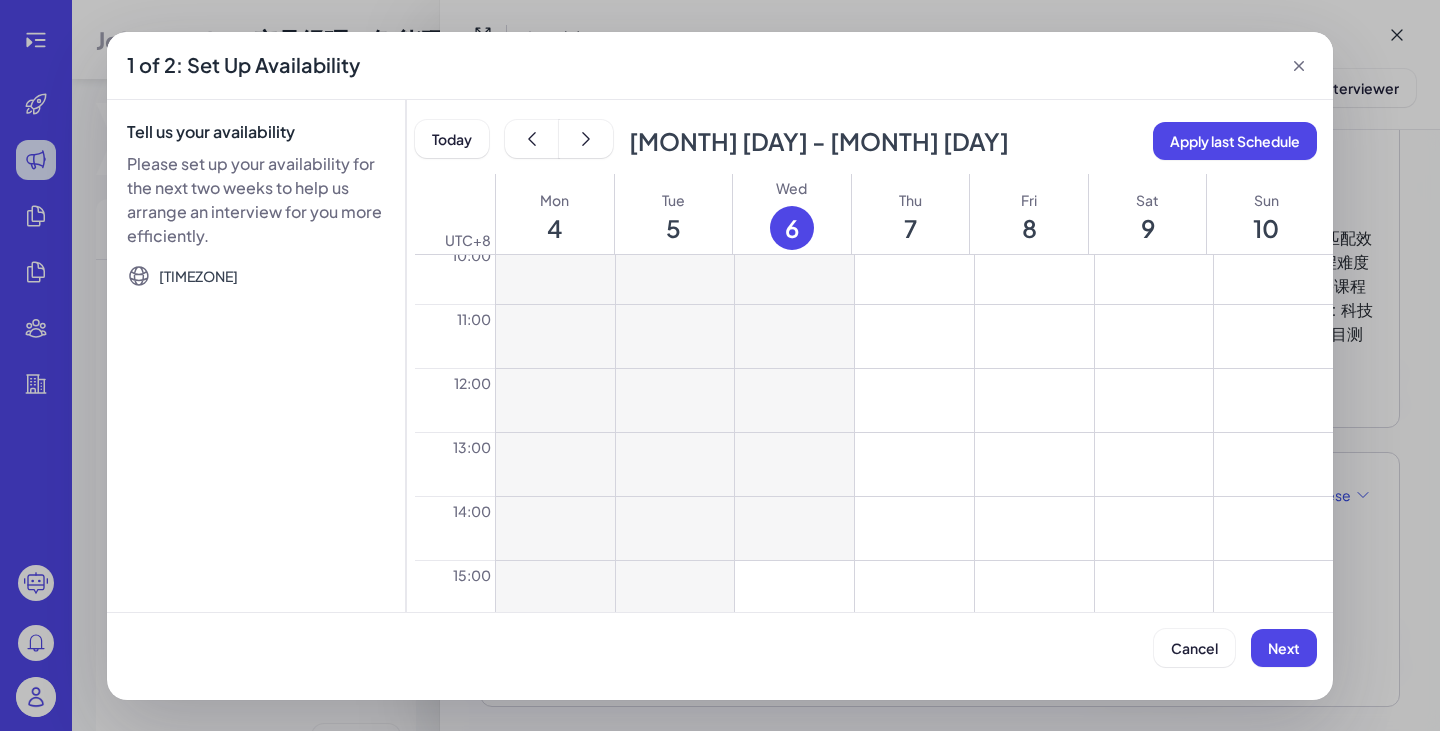 scroll, scrollTop: 700, scrollLeft: 0, axis: vertical 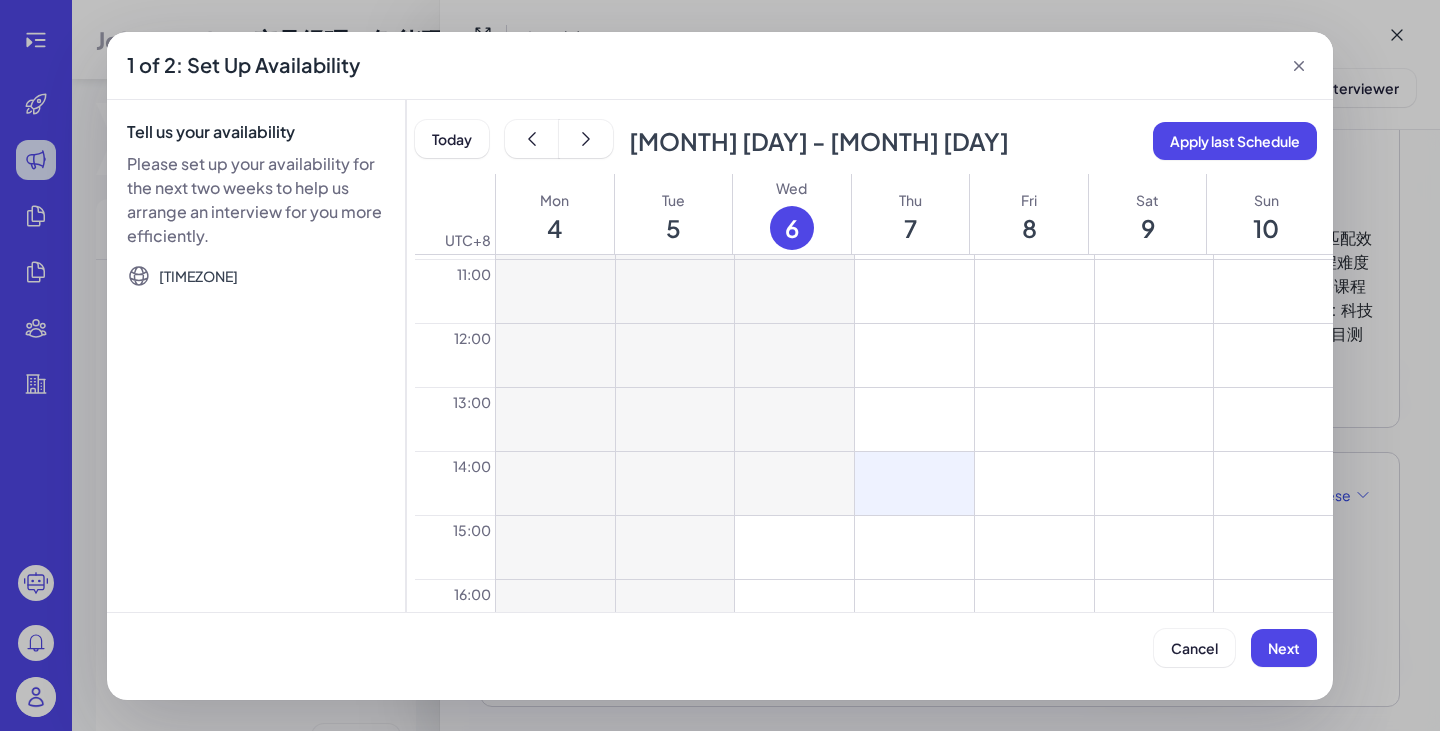 click at bounding box center (914, 483) 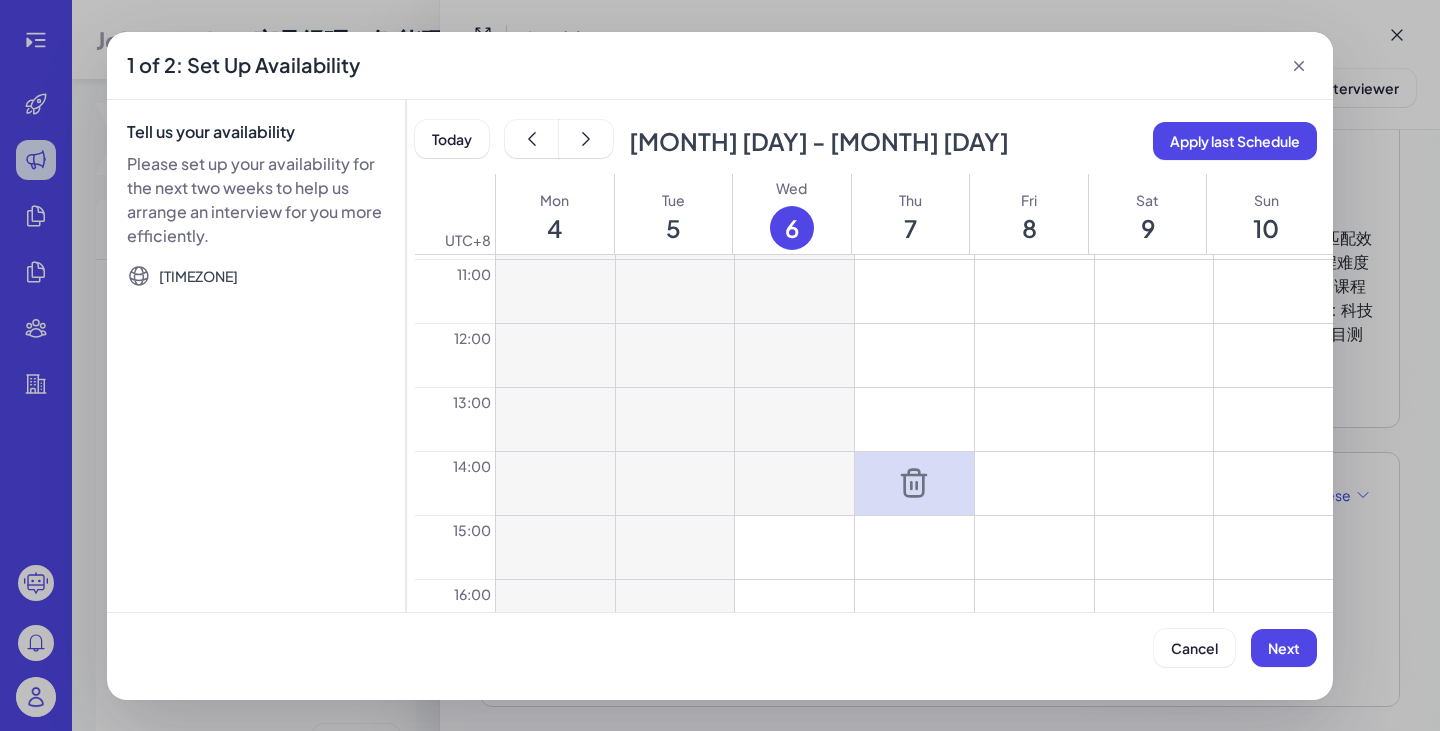 scroll, scrollTop: 900, scrollLeft: 0, axis: vertical 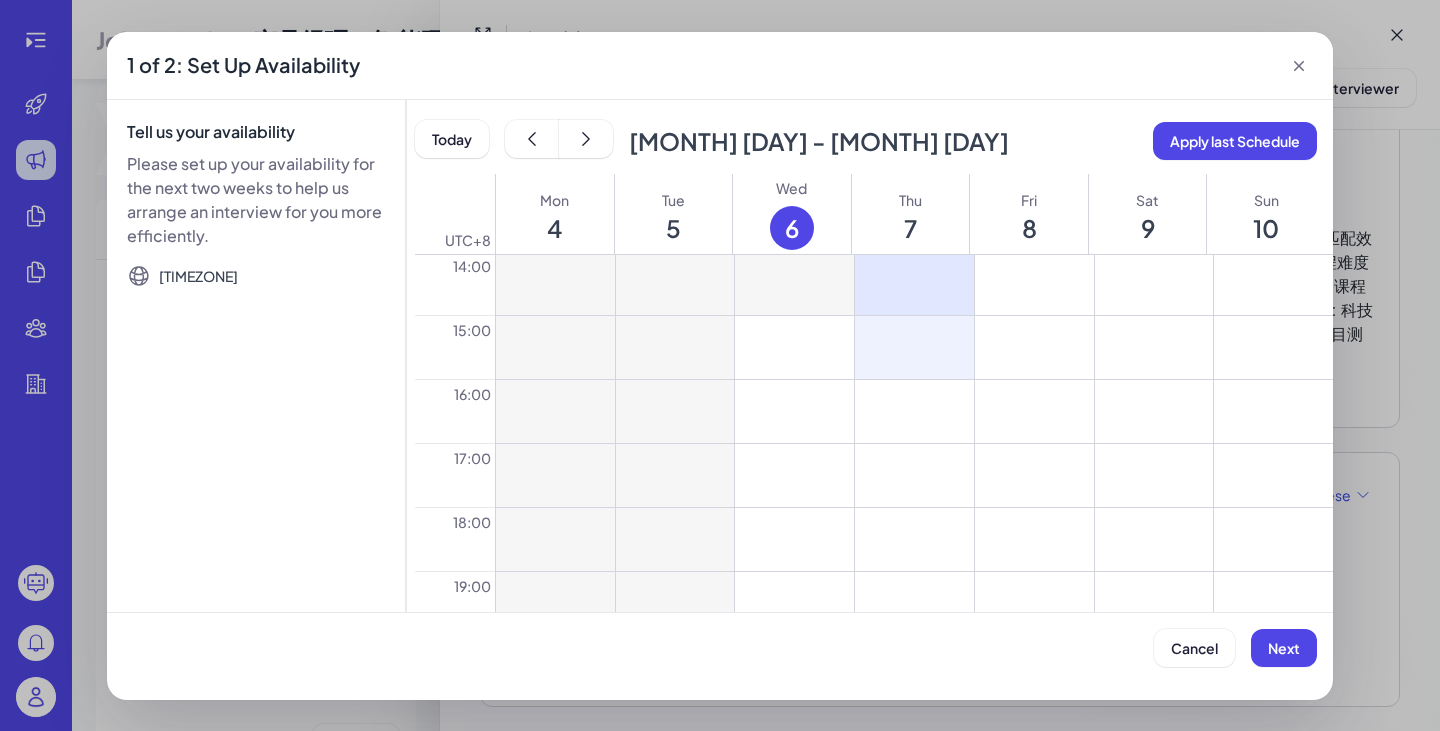 click at bounding box center (914, 347) 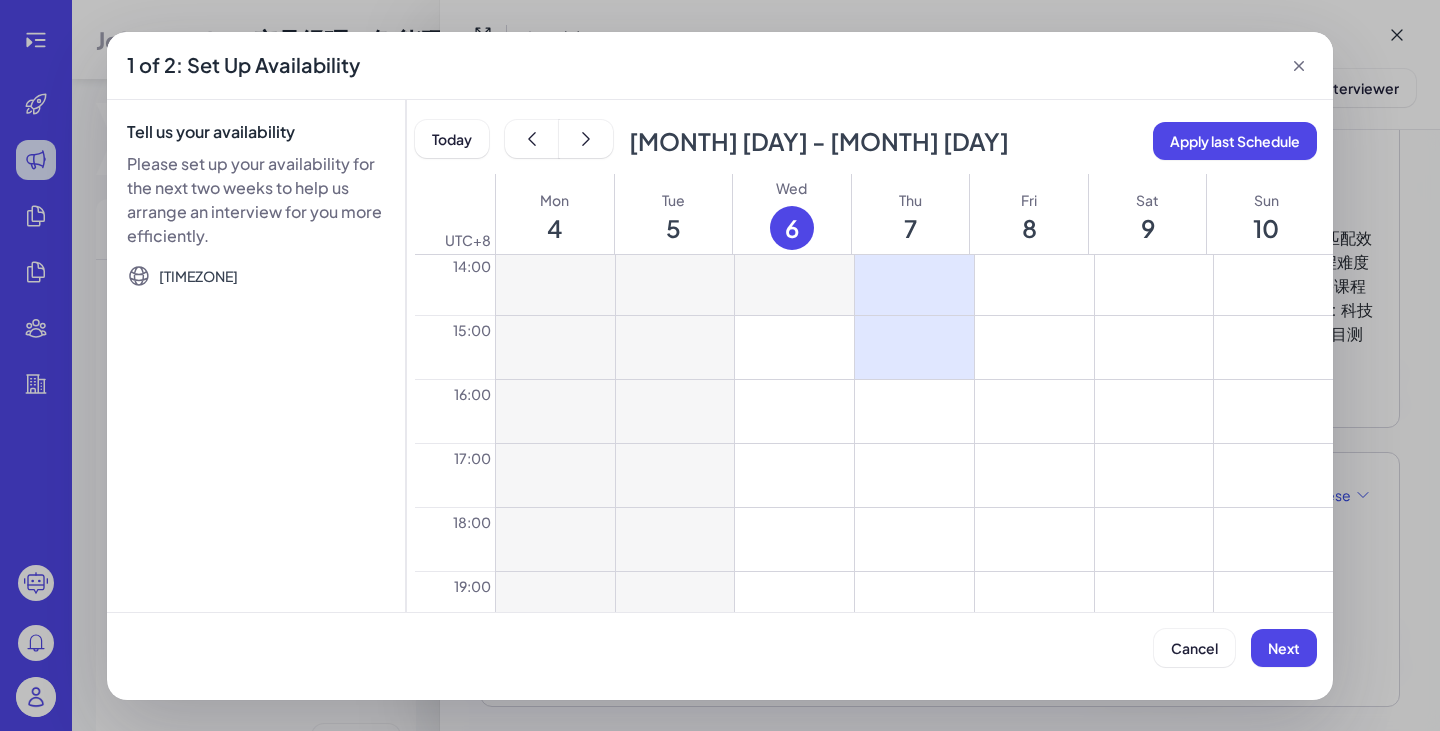 click at bounding box center (914, 411) 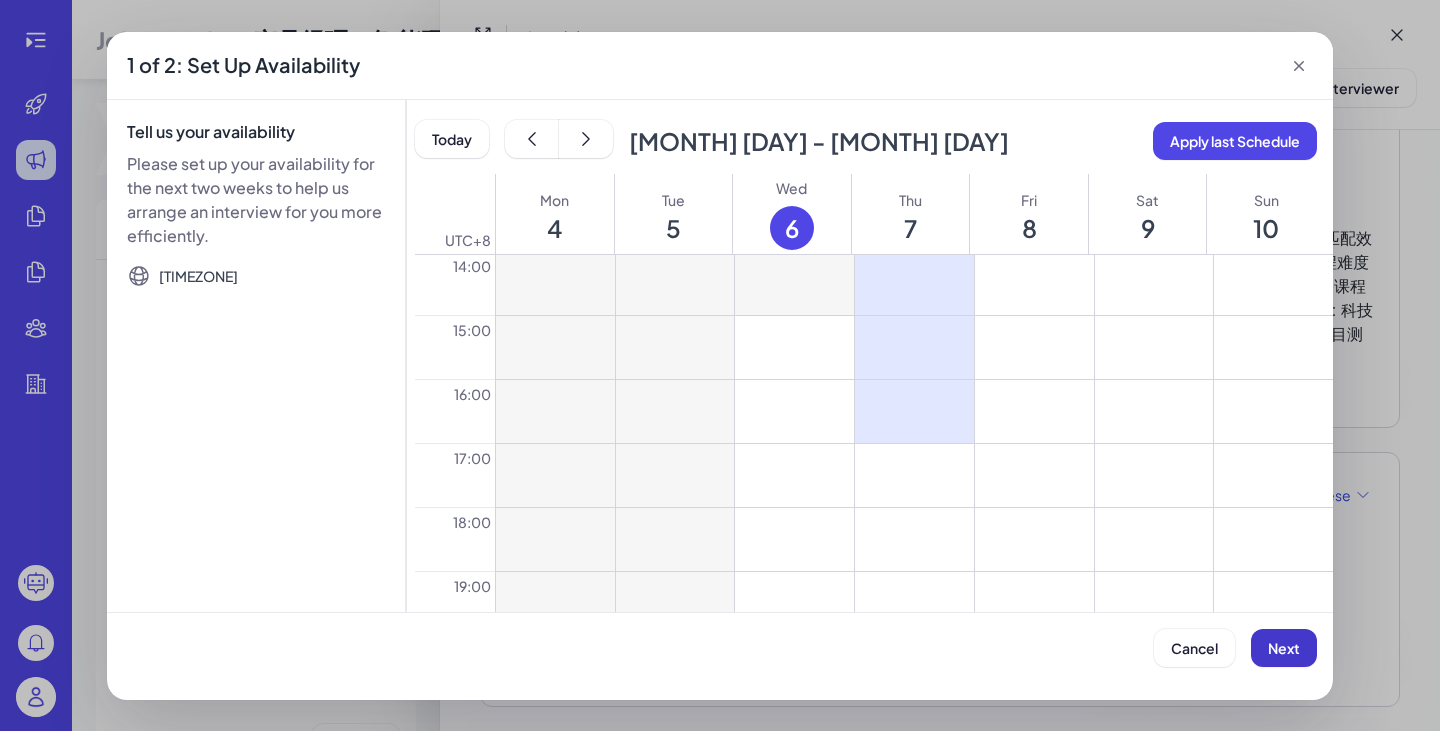 click on "Next" at bounding box center [1284, 648] 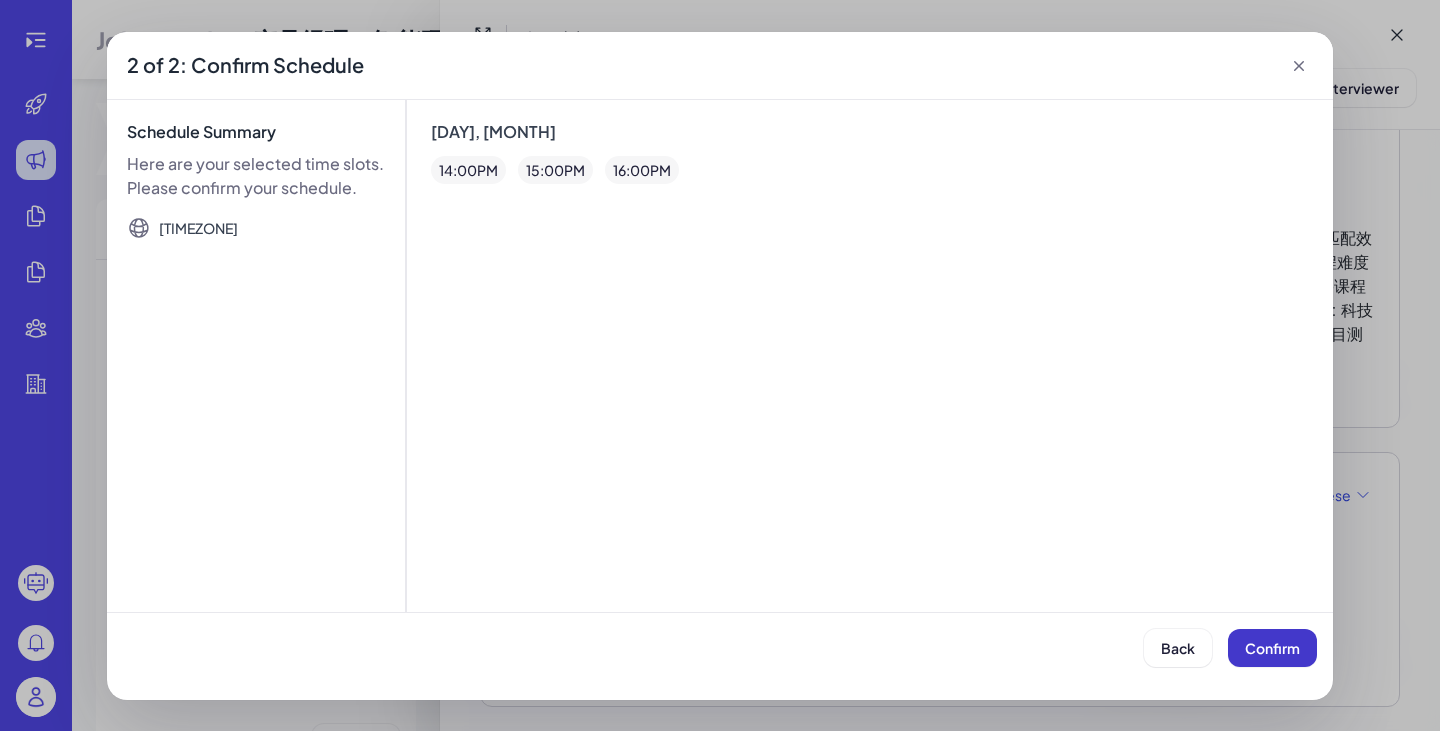 click on "Confirm" at bounding box center [1272, 648] 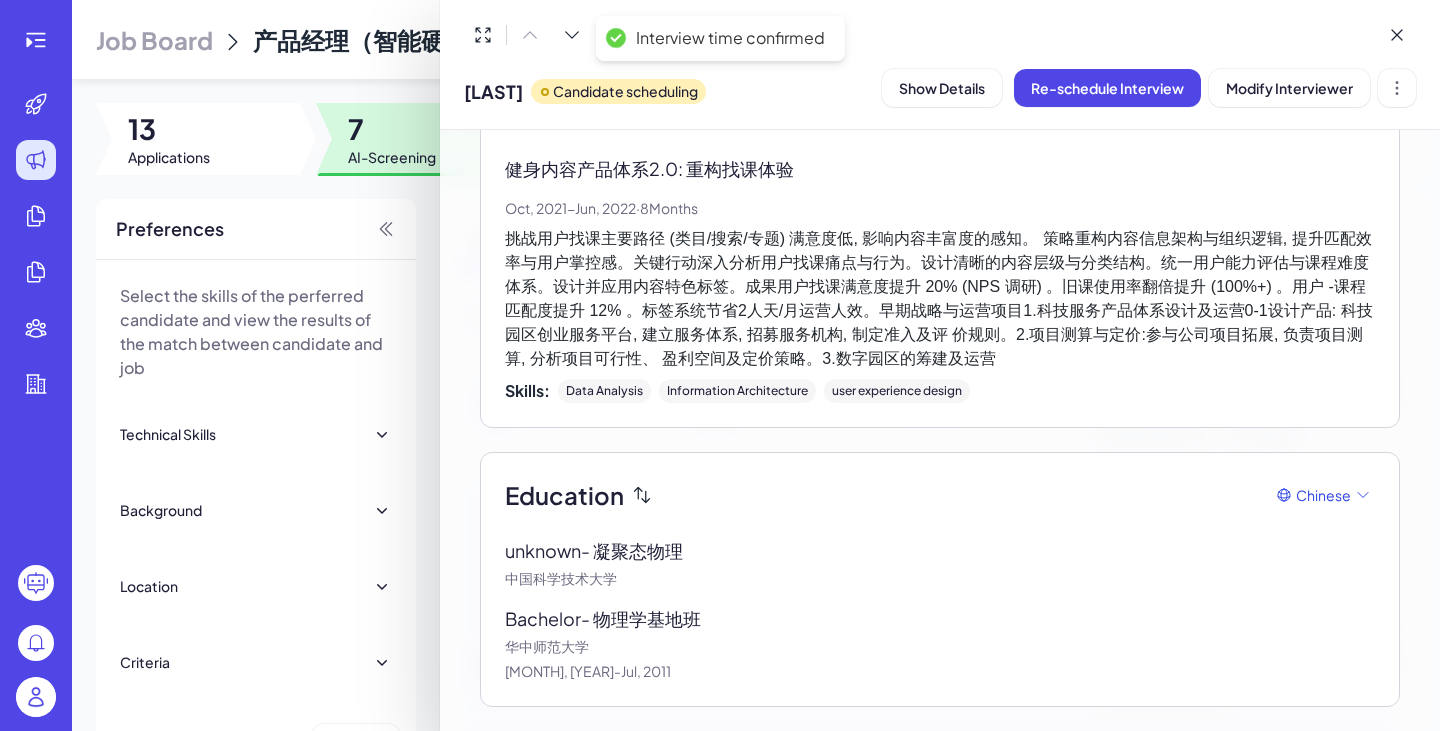 click at bounding box center (720, 365) 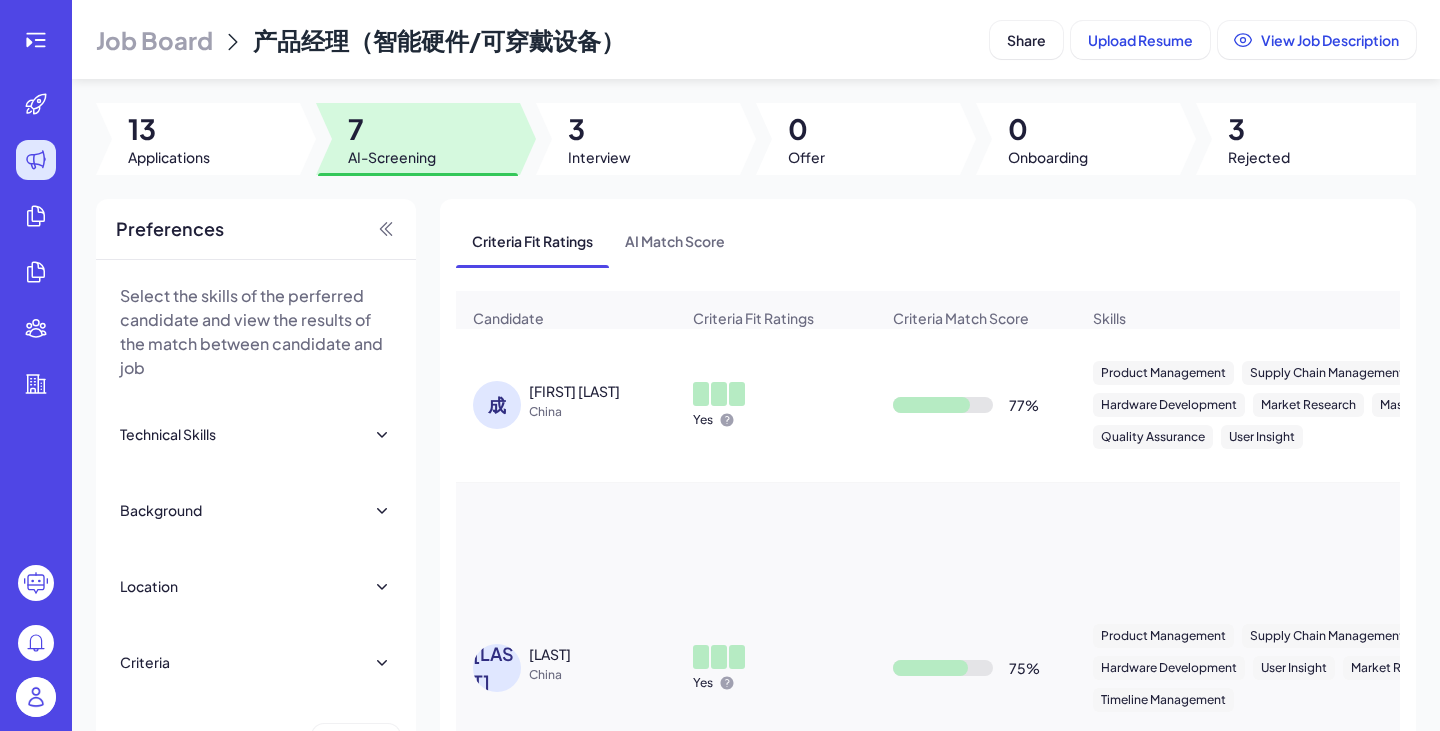 click on "7" at bounding box center [392, 129] 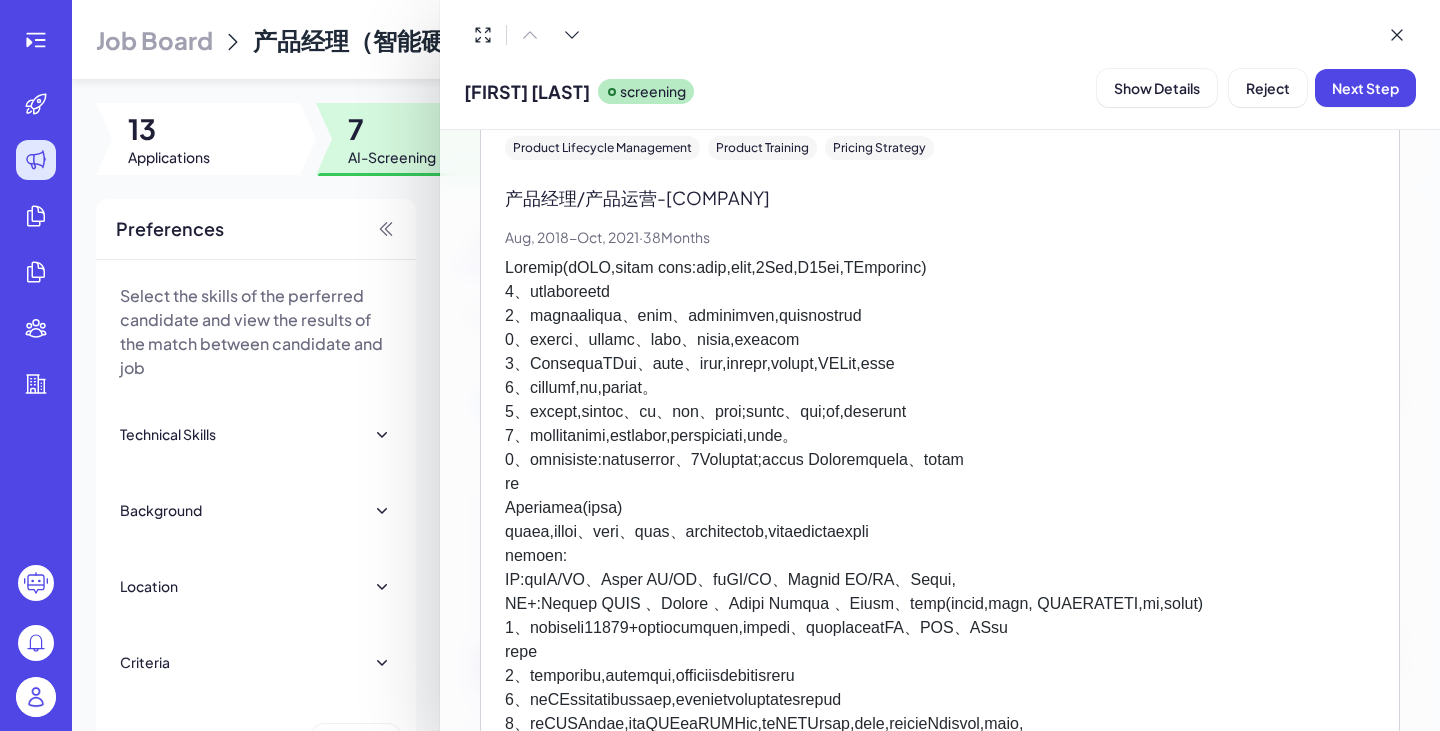 scroll, scrollTop: 1048, scrollLeft: 0, axis: vertical 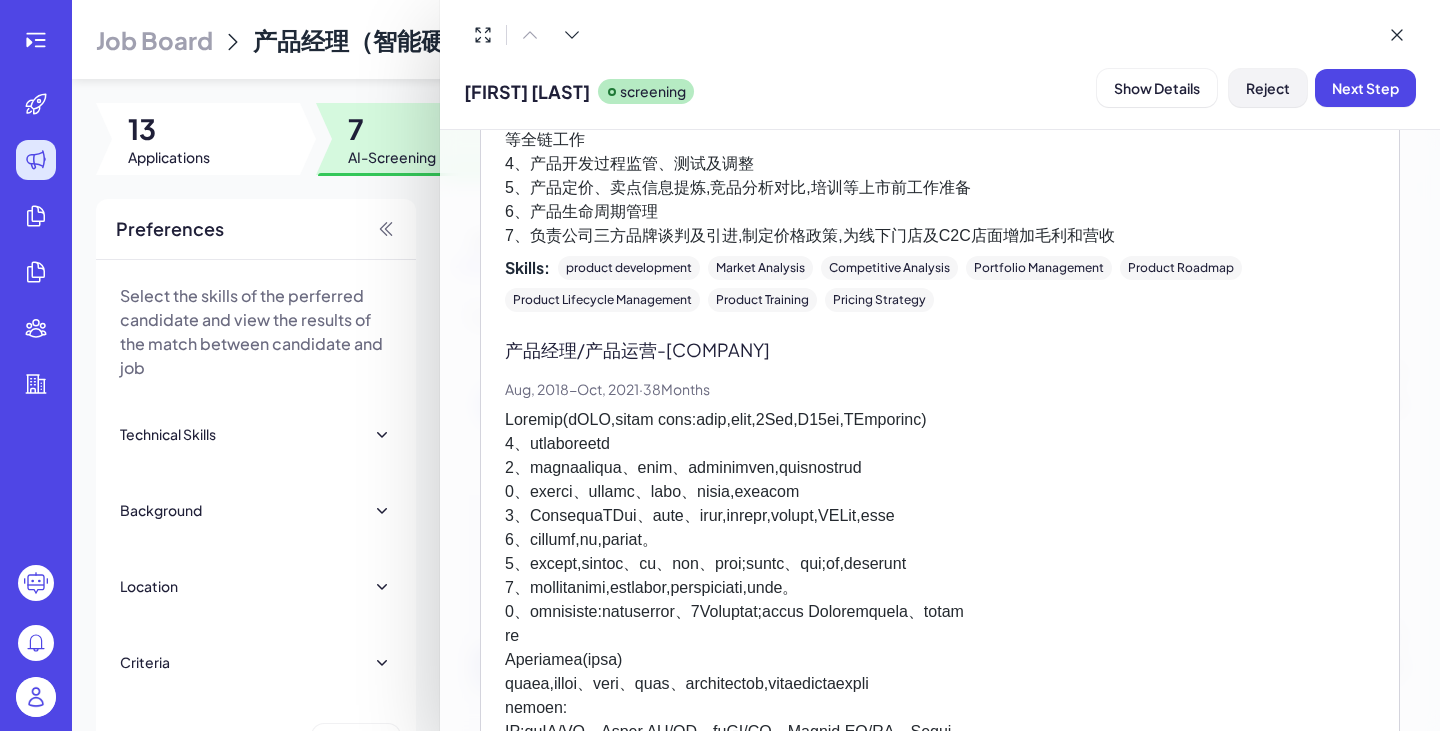 click on "Reject" at bounding box center (1268, 88) 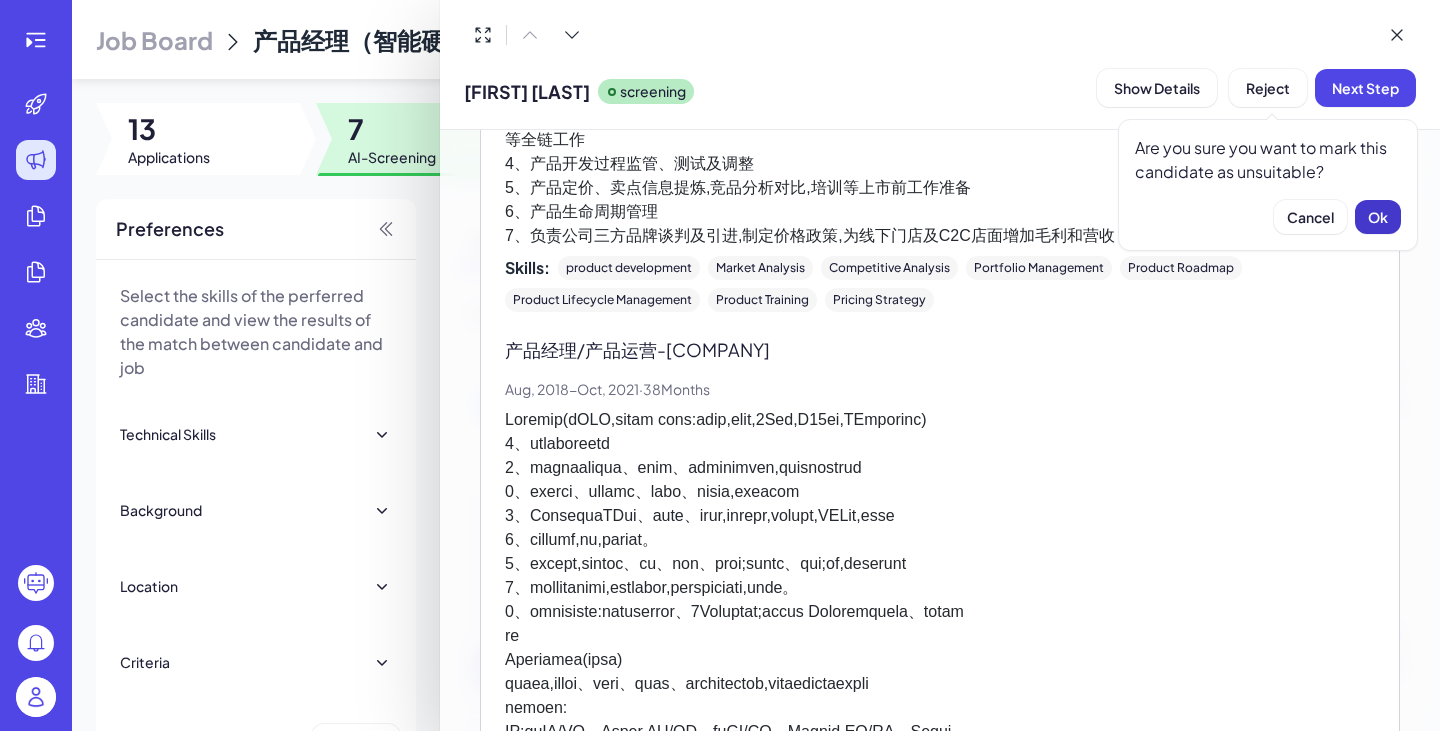 click on "Ok" at bounding box center (1378, 217) 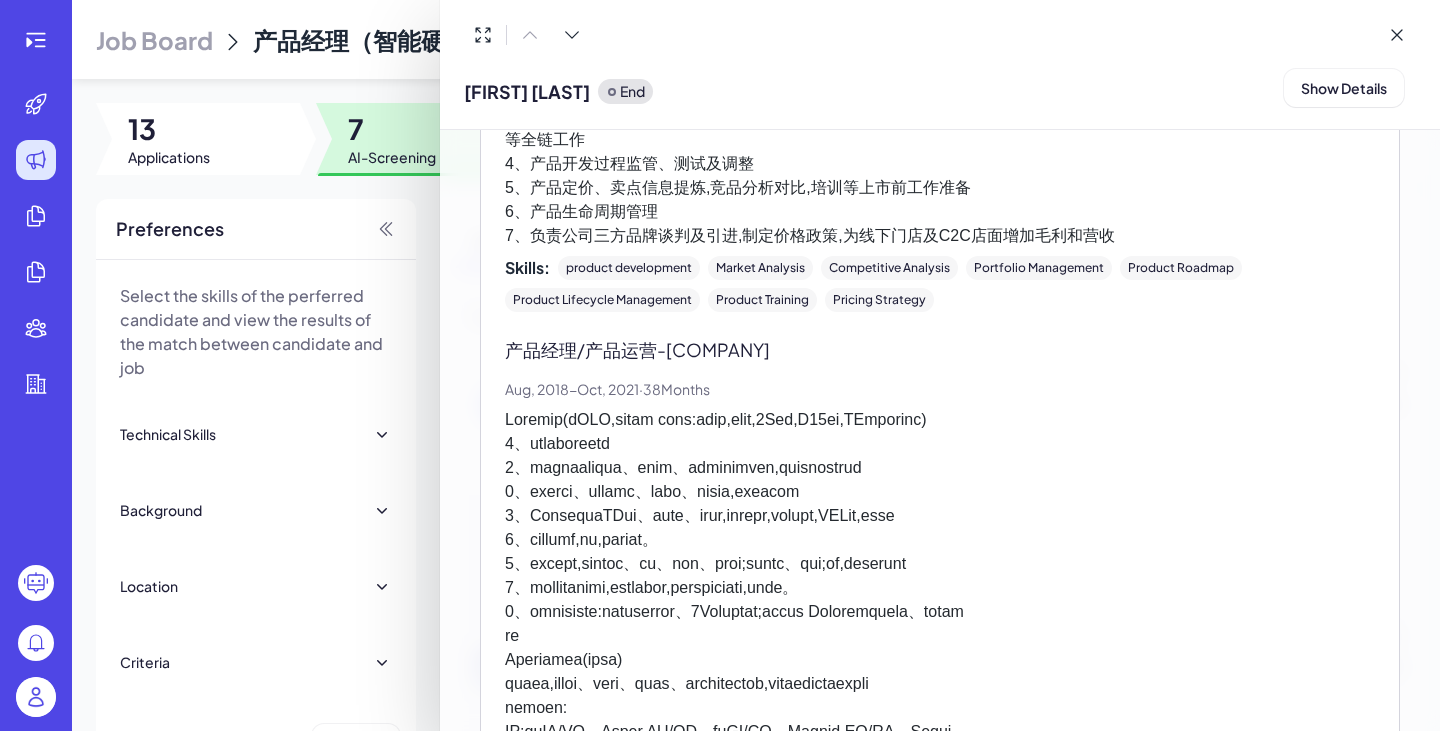 click at bounding box center (720, 365) 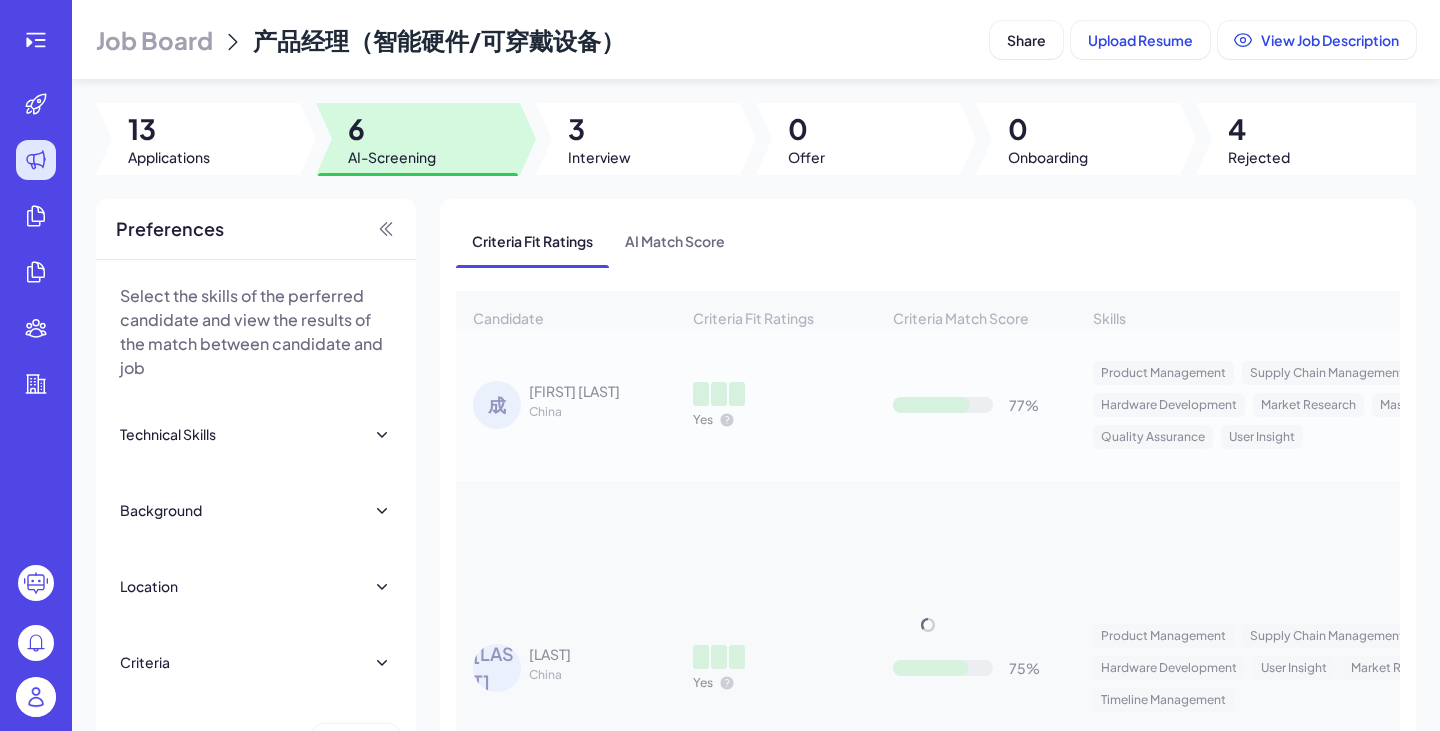 click on "AI-Screening" at bounding box center [392, 157] 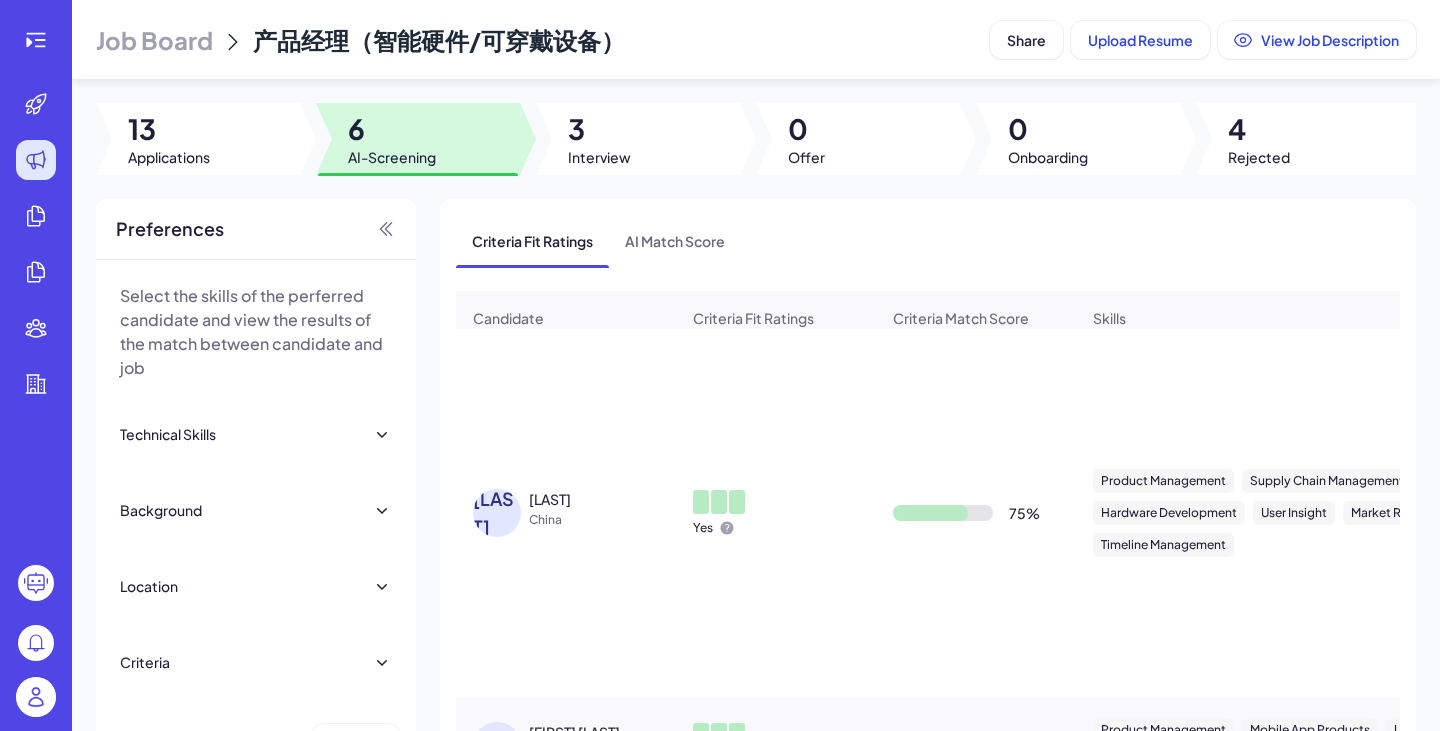 click on "[FIRST] [LAST] [COUNTRY]" at bounding box center (566, 513) 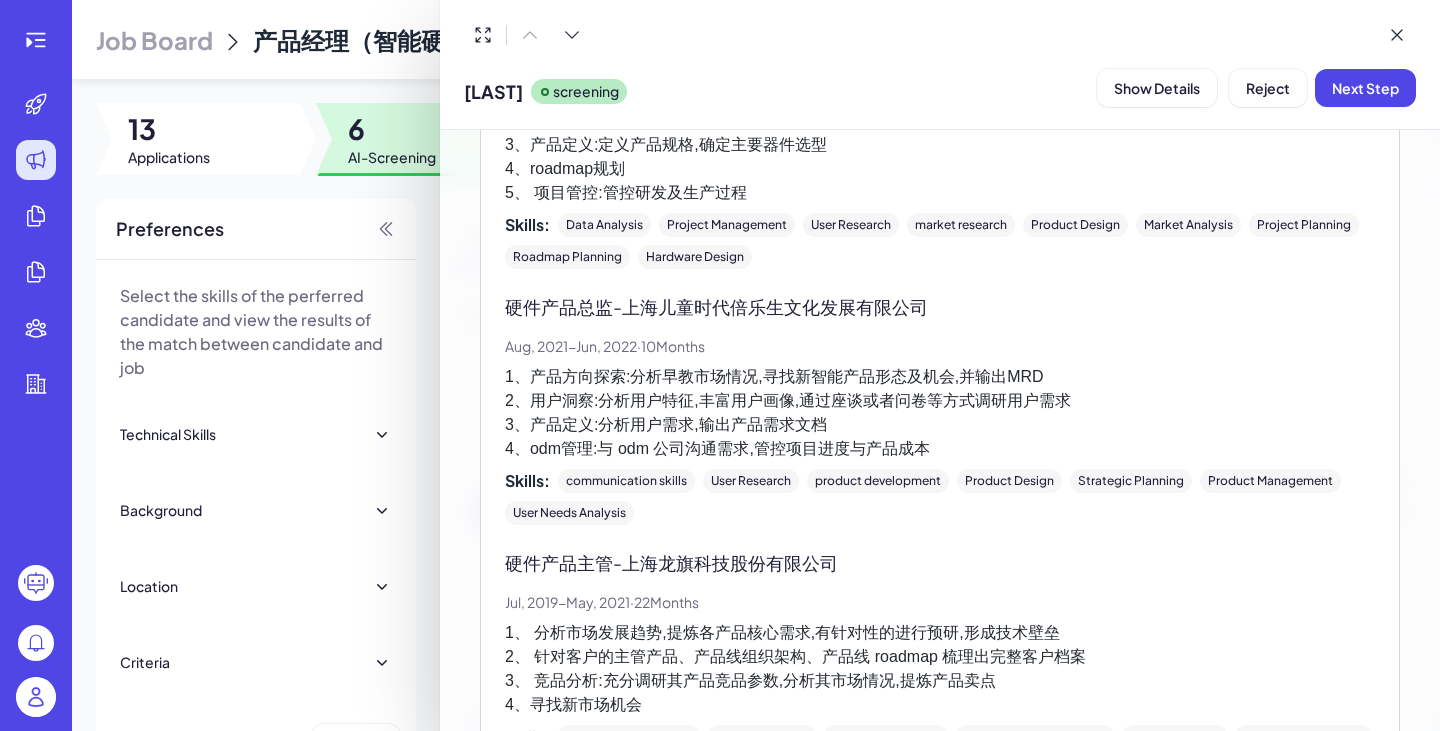 scroll, scrollTop: 681, scrollLeft: 0, axis: vertical 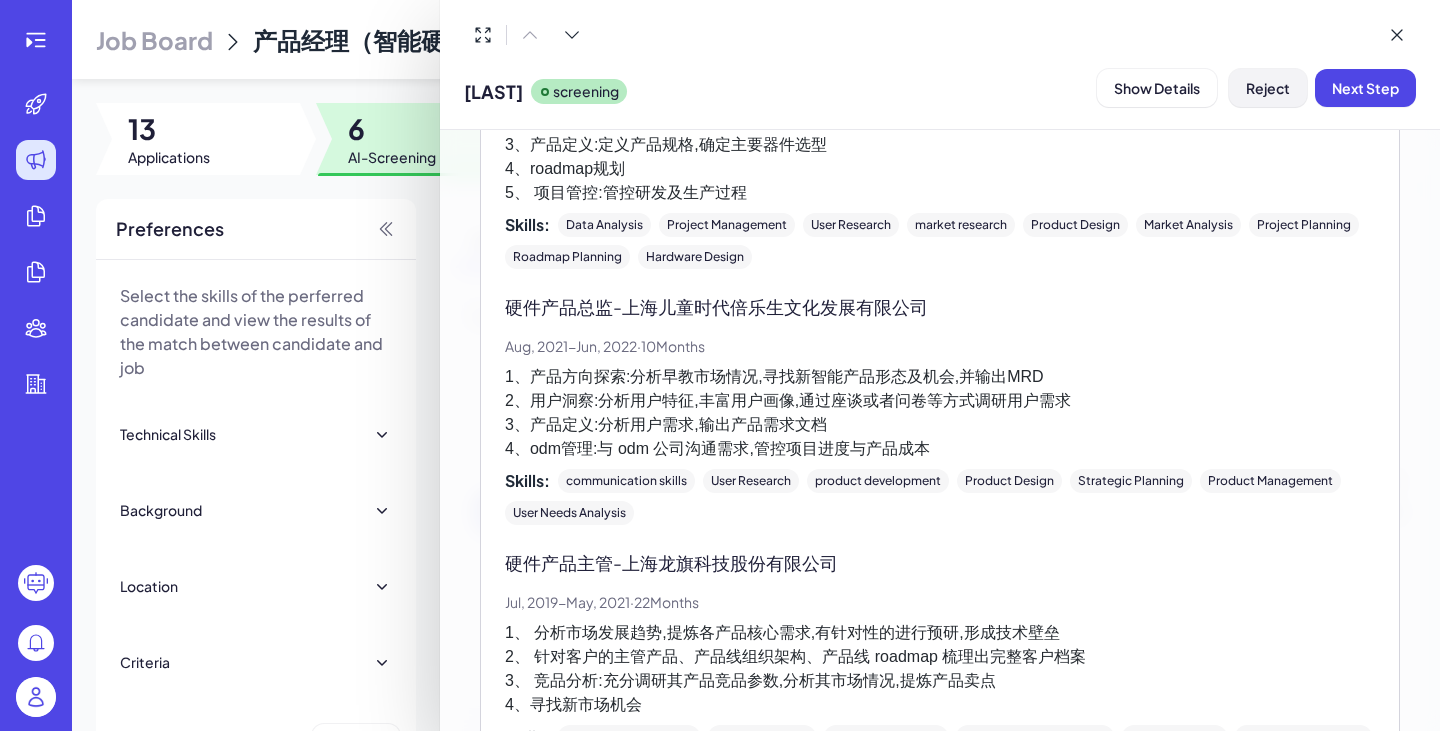 click on "Reject" at bounding box center (1268, 88) 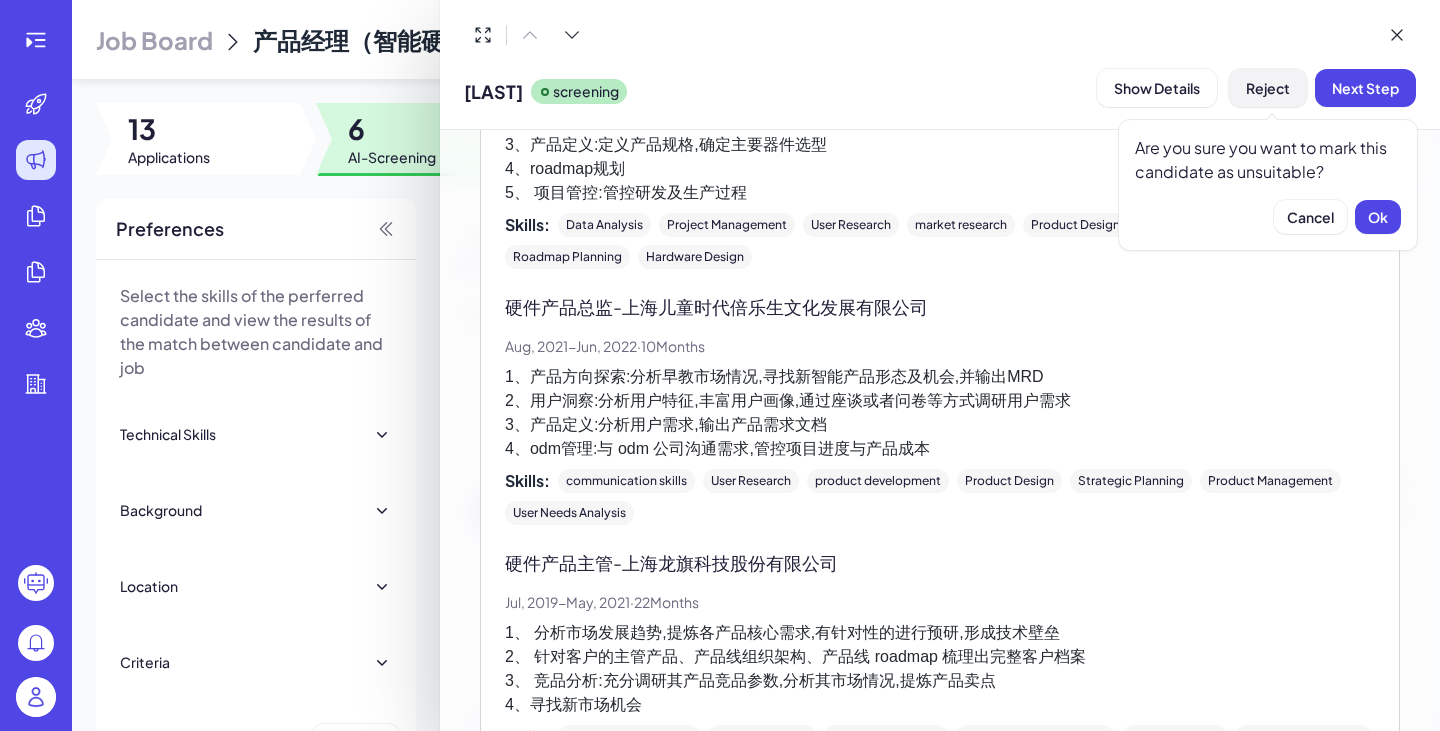 click on "Reject" at bounding box center [1268, 88] 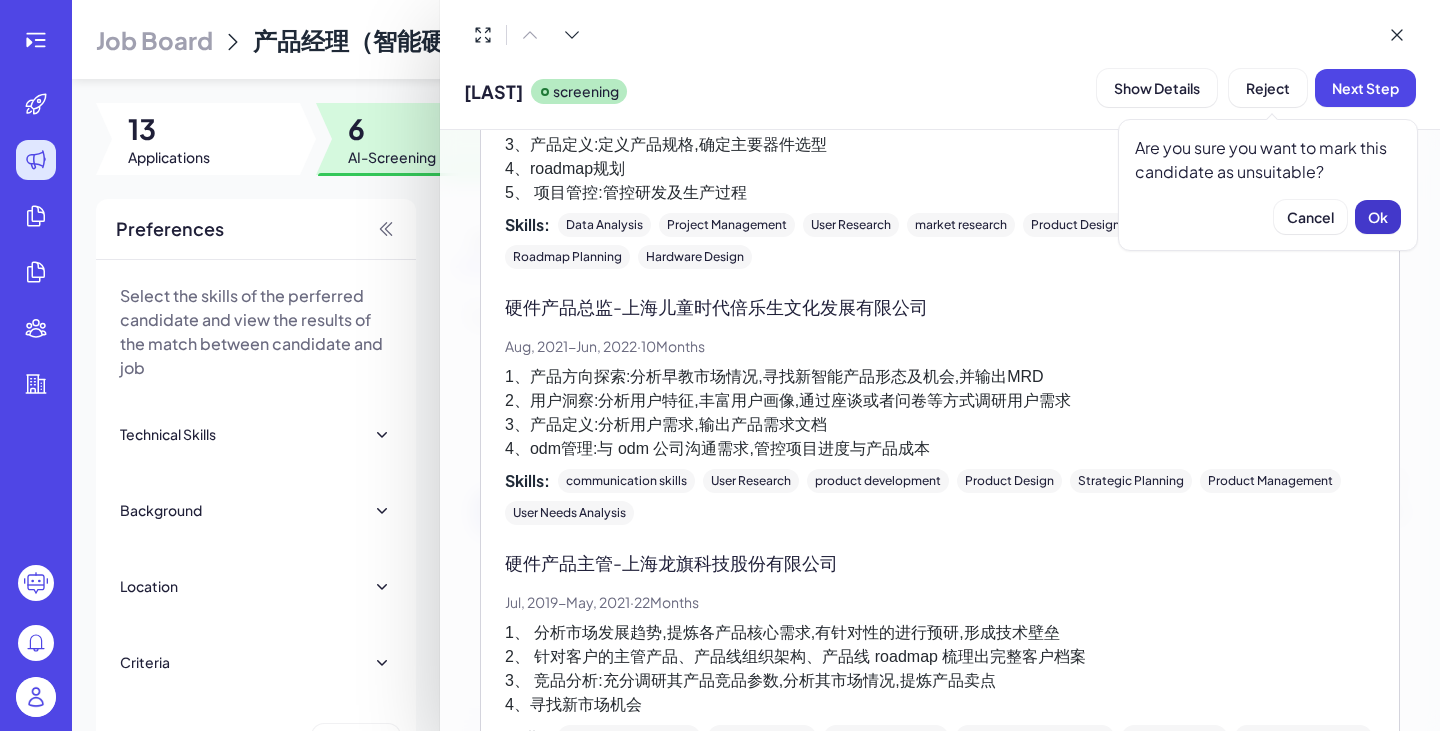 click on "Ok" at bounding box center [1378, 217] 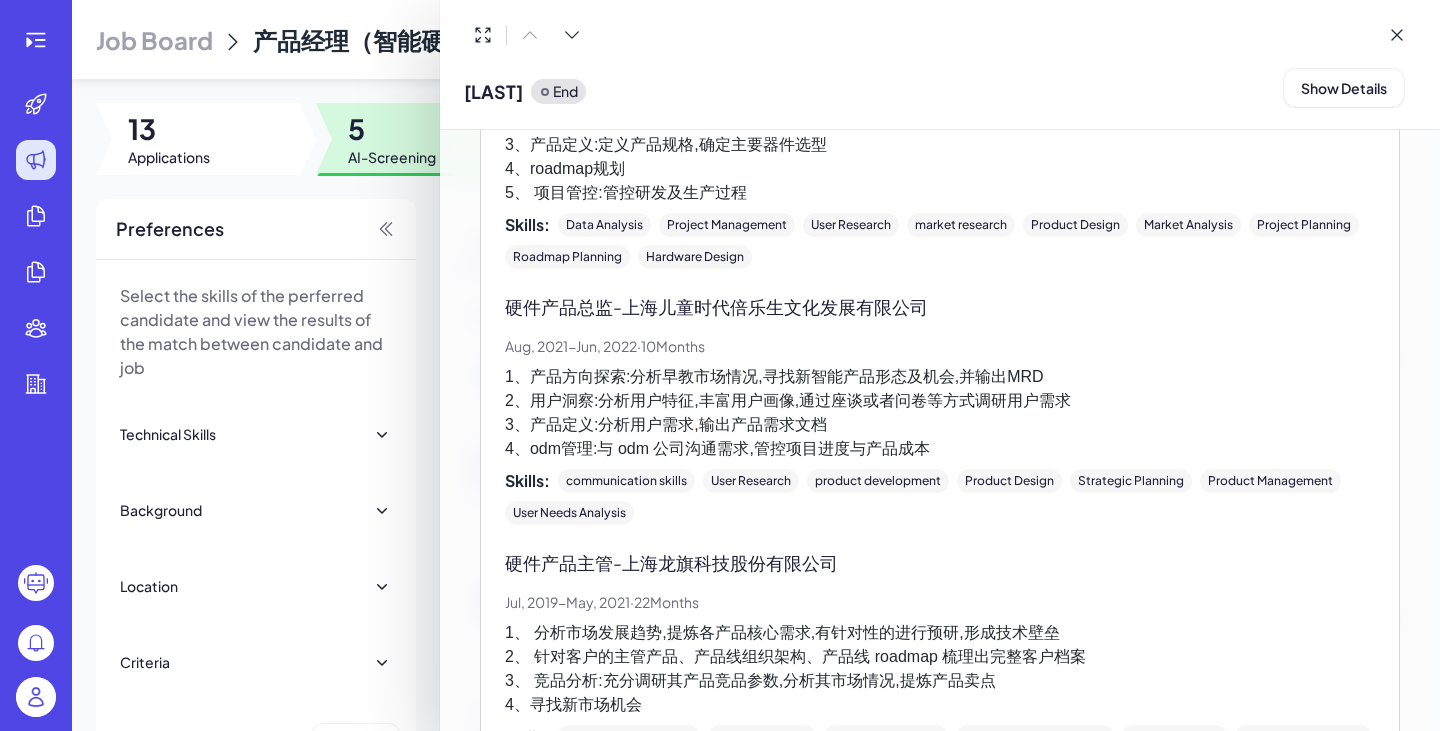 scroll, scrollTop: 0, scrollLeft: 0, axis: both 